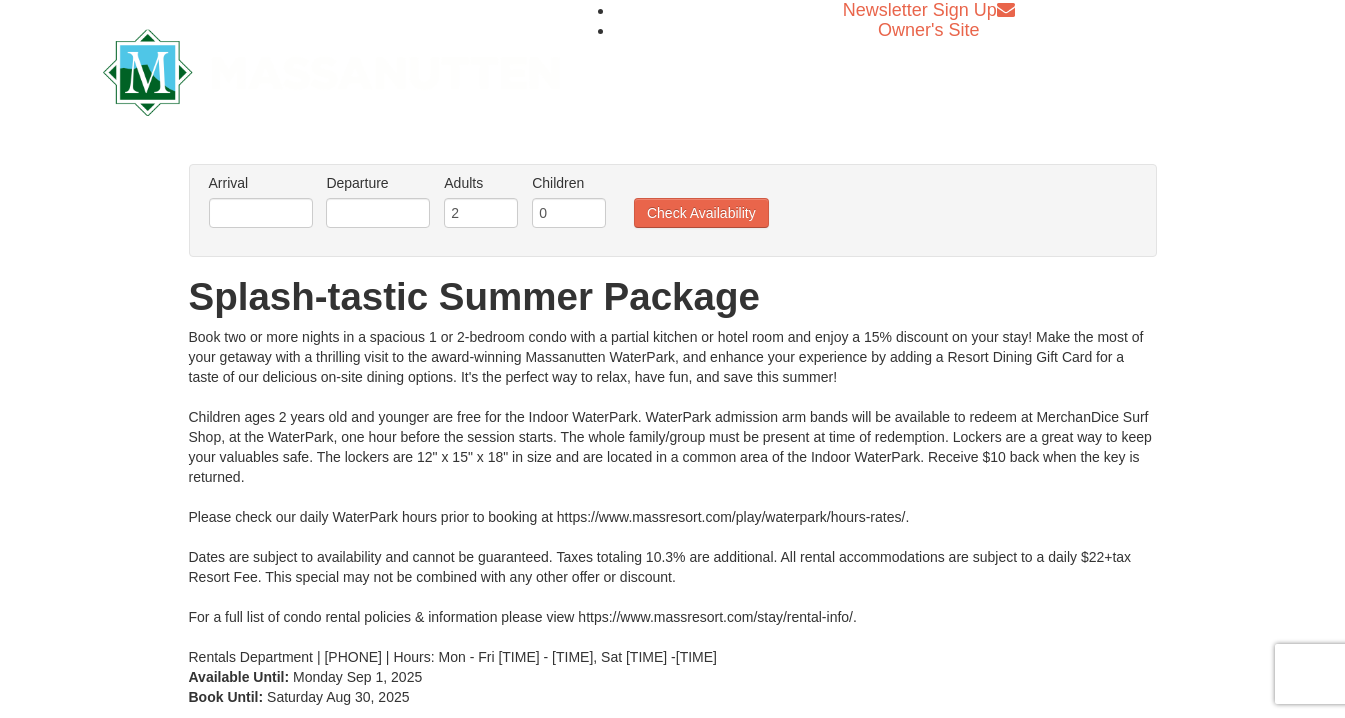 scroll, scrollTop: 0, scrollLeft: 0, axis: both 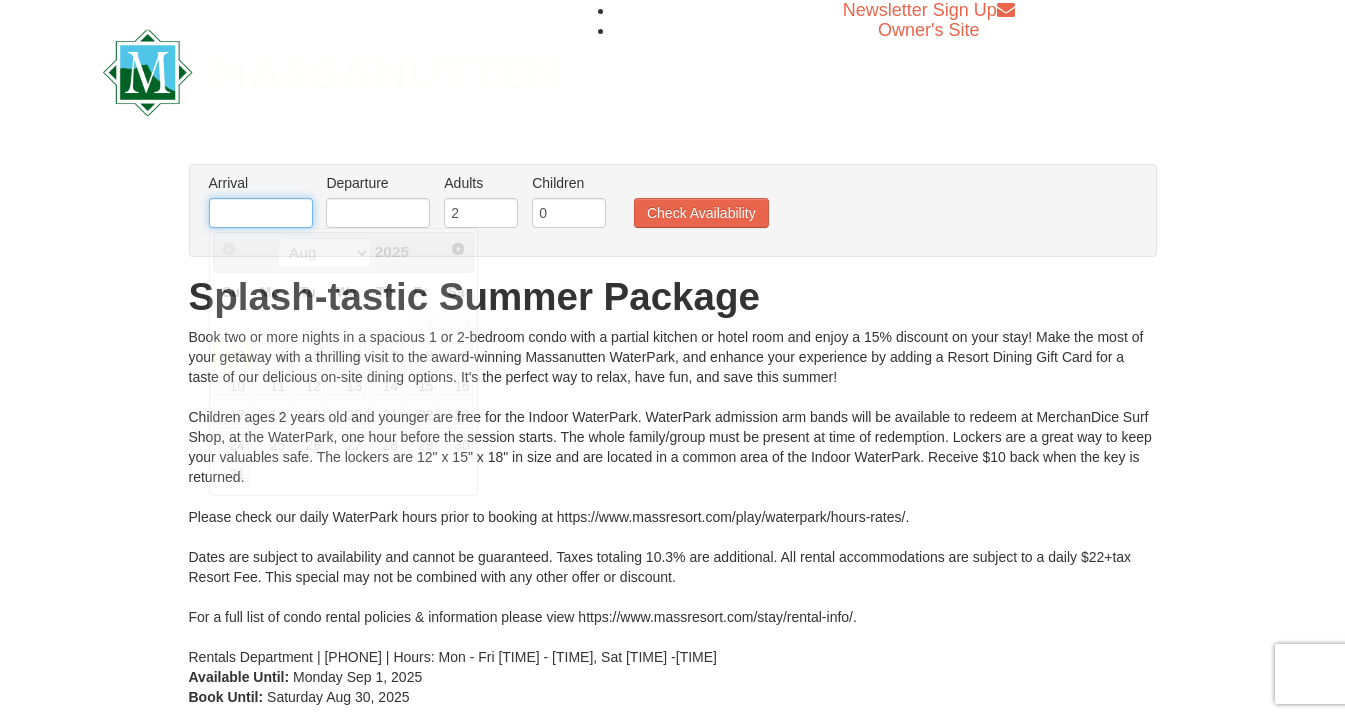 click at bounding box center [261, 213] 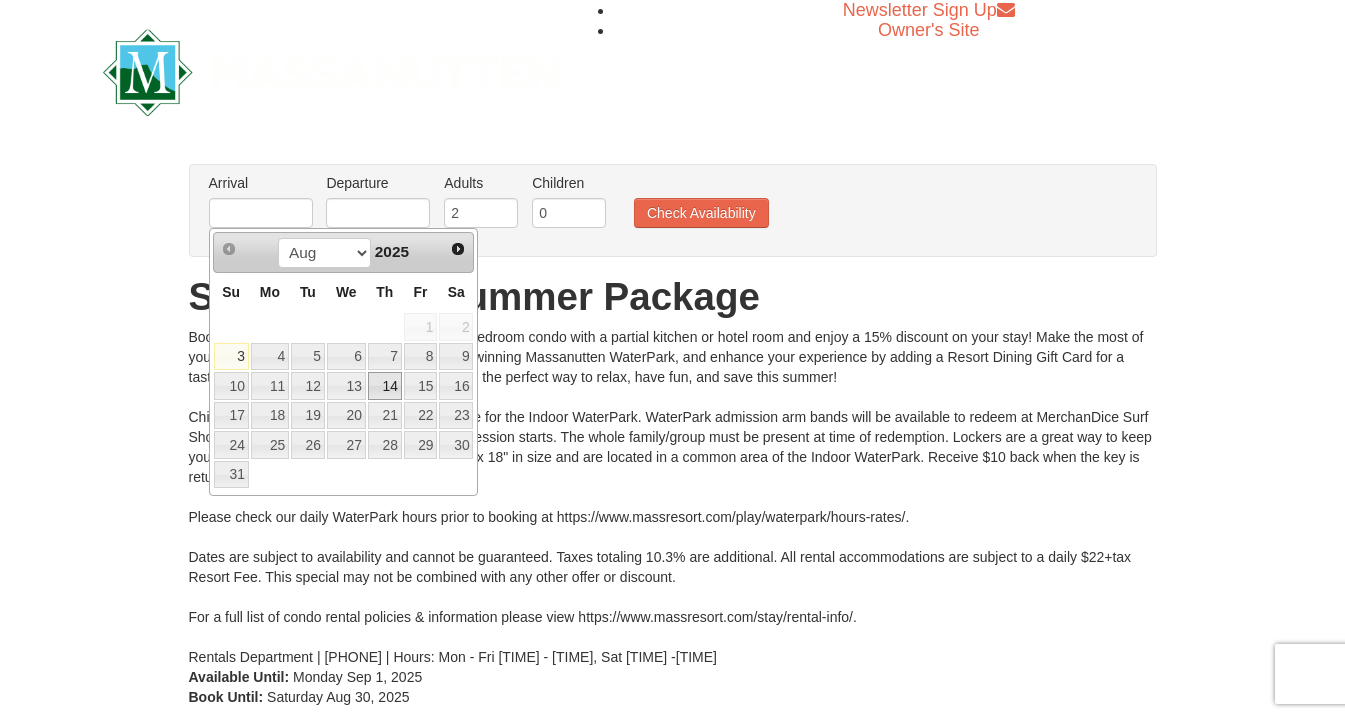 click on "14" at bounding box center [385, 386] 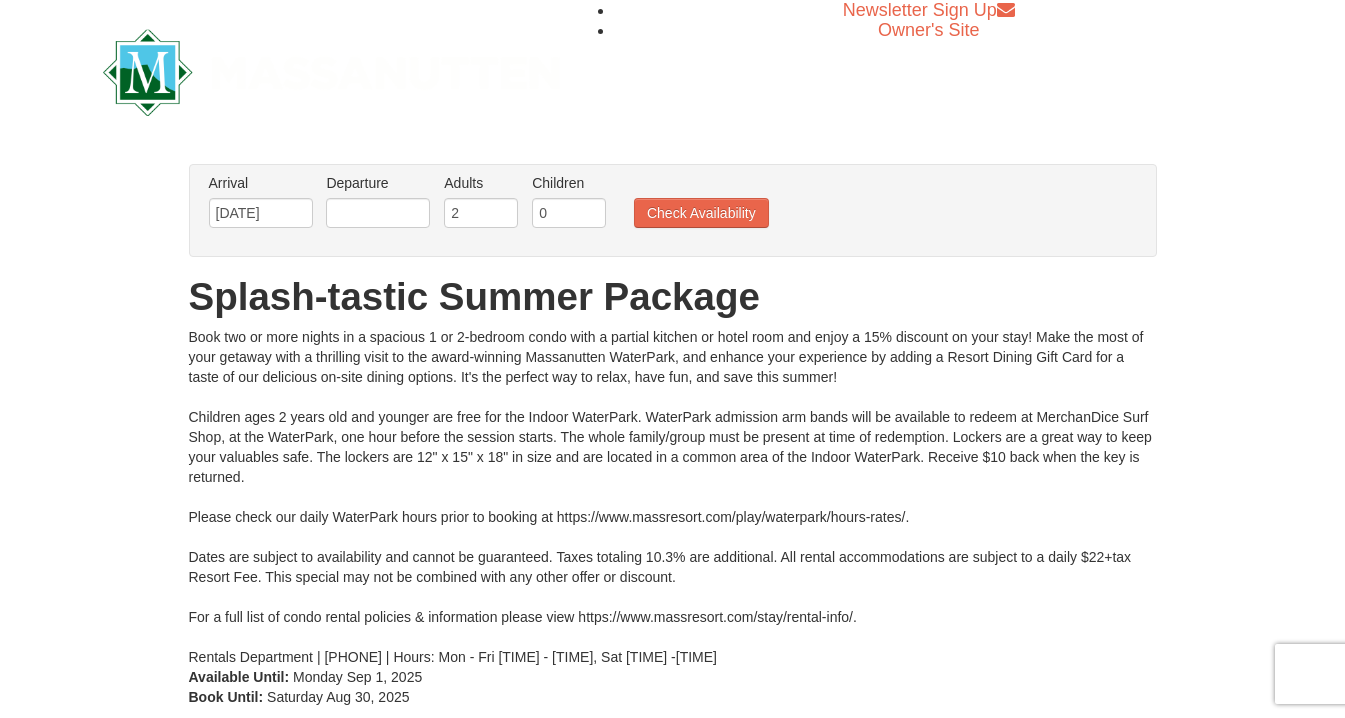 click on "Departure Please format dates MM/DD/YYYY Please format dates MM/DD/YYYY" at bounding box center [378, 205] 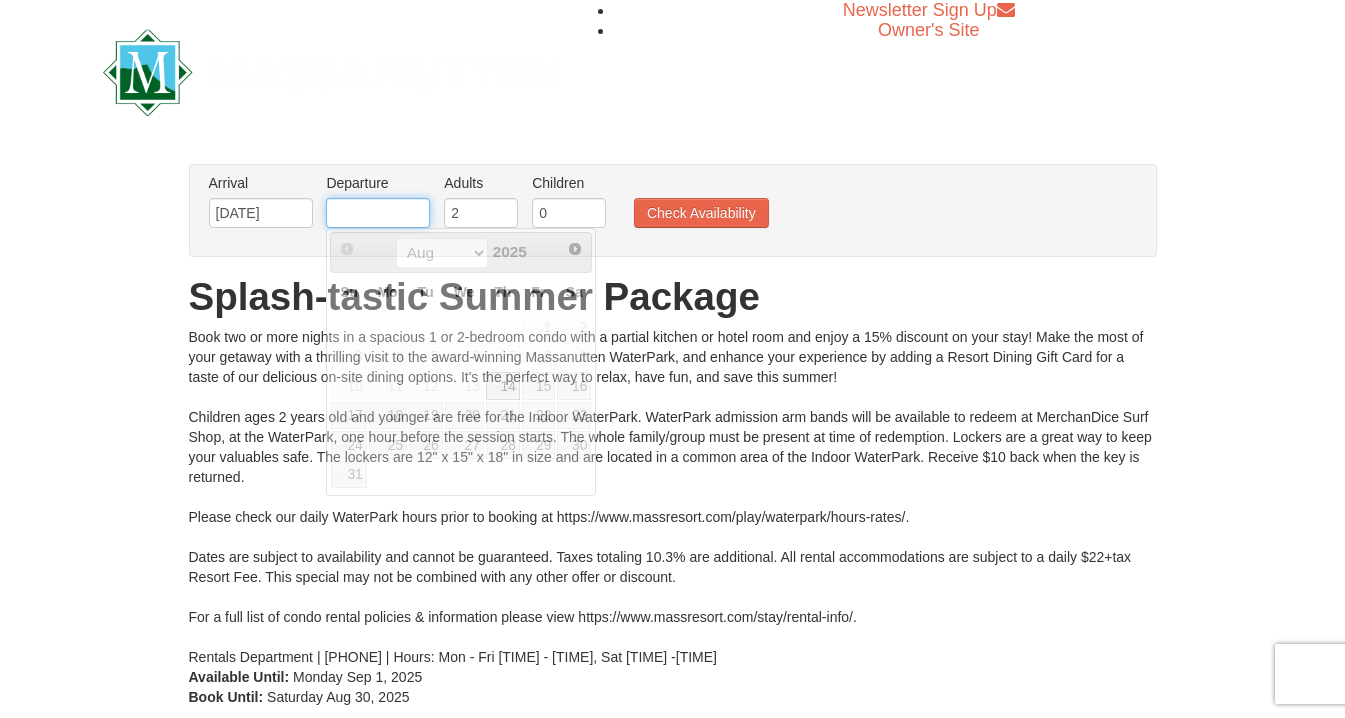 click at bounding box center (378, 213) 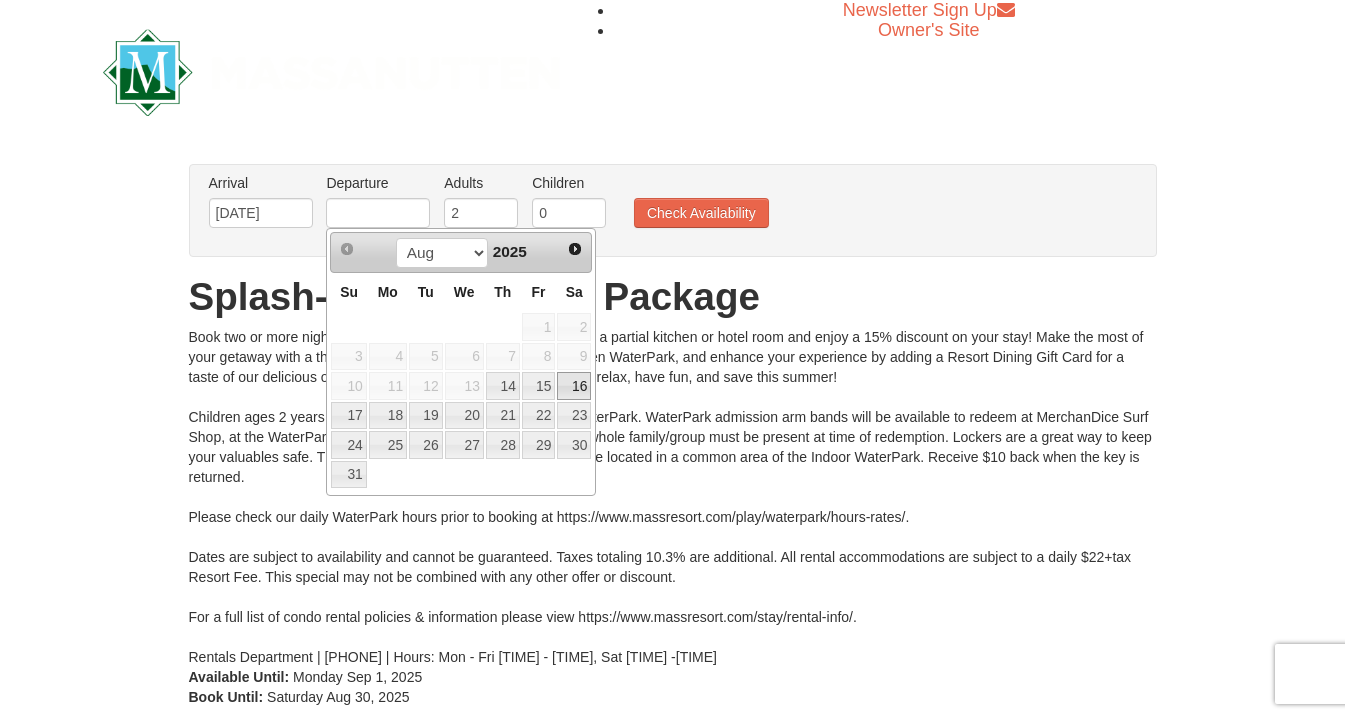 click on "16" at bounding box center [574, 386] 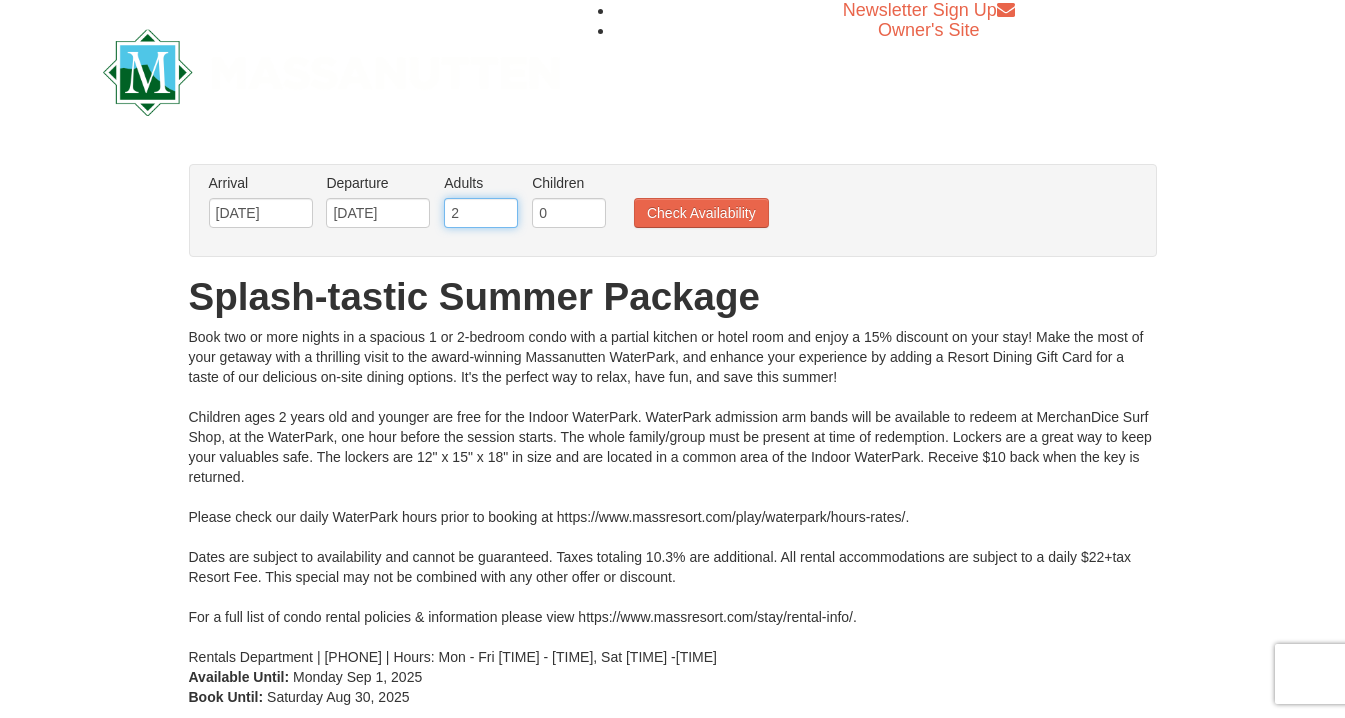 click on "2" at bounding box center [481, 213] 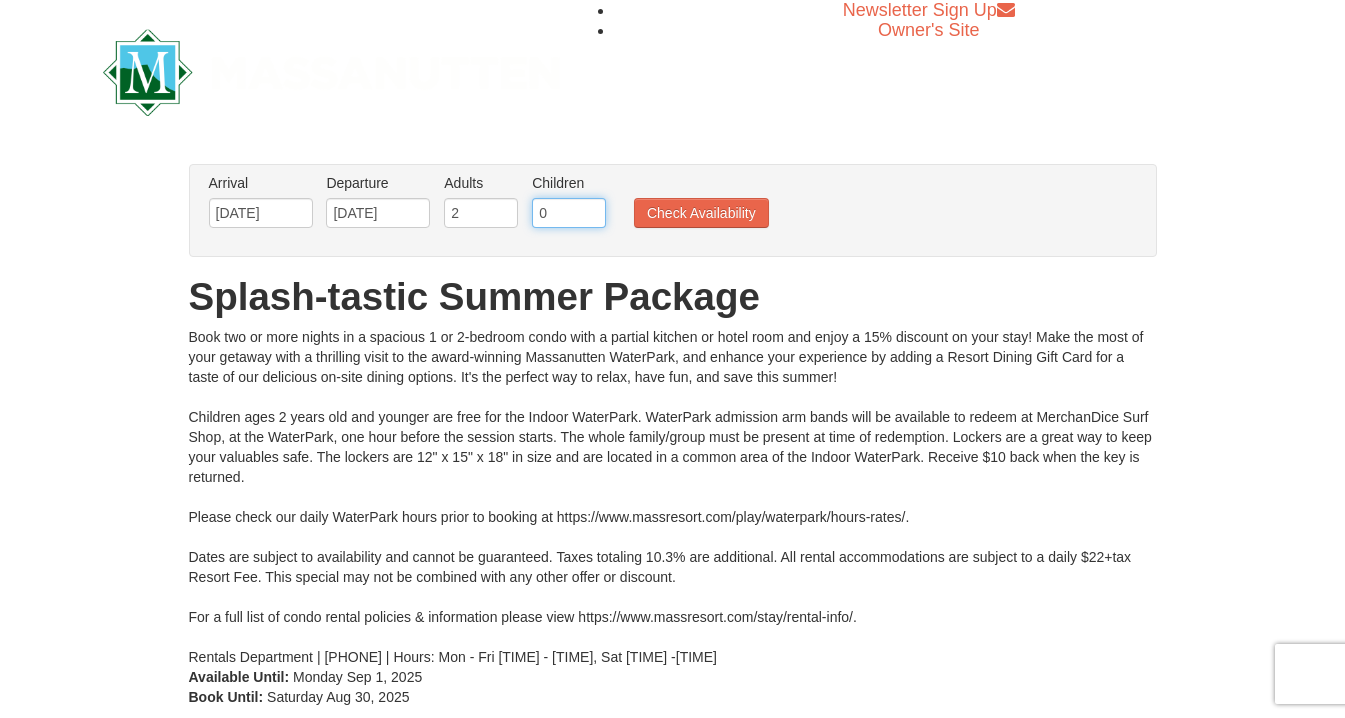 click on "0" at bounding box center (569, 213) 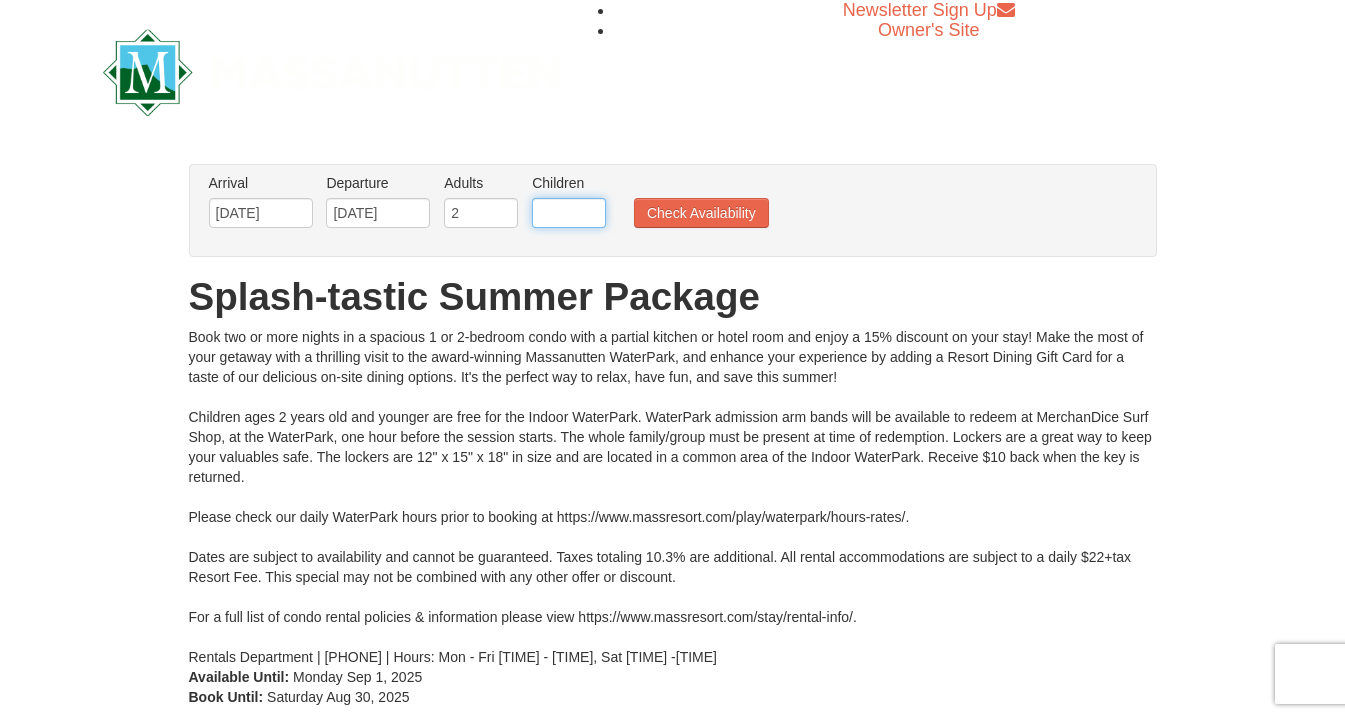 type on "5" 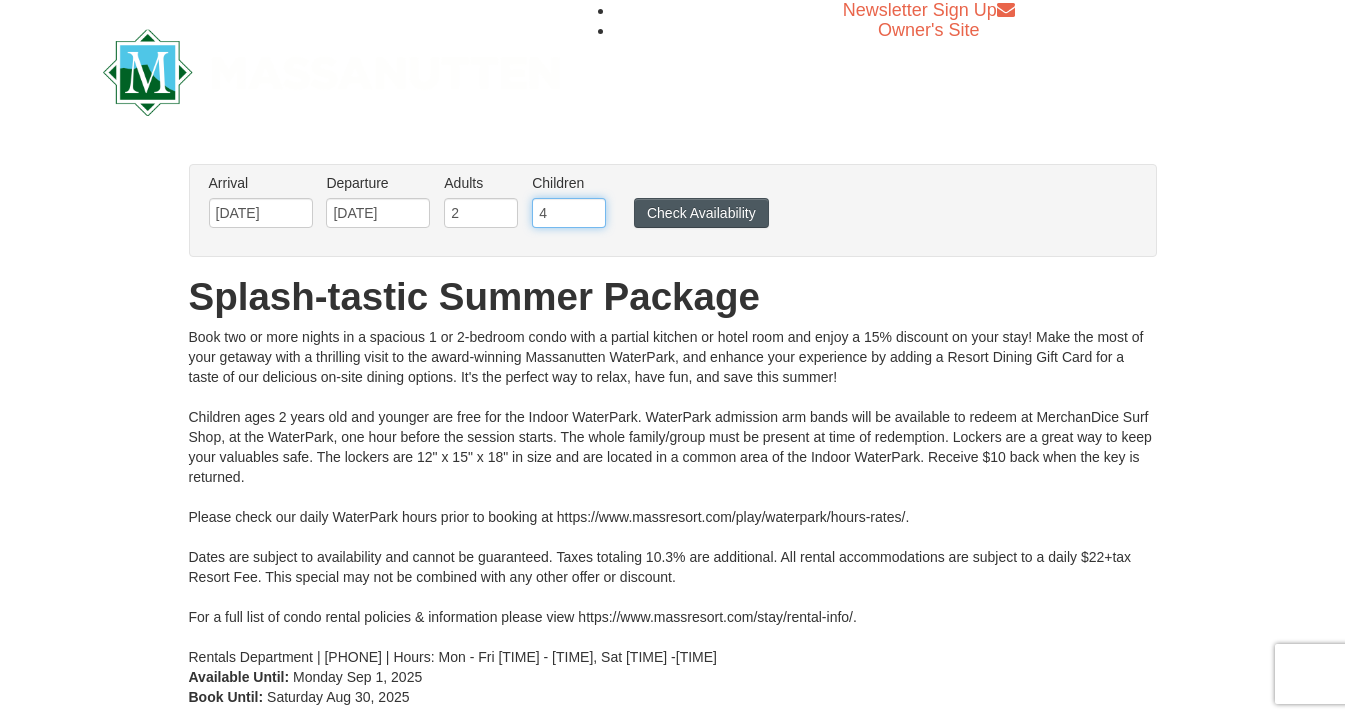 type on "4" 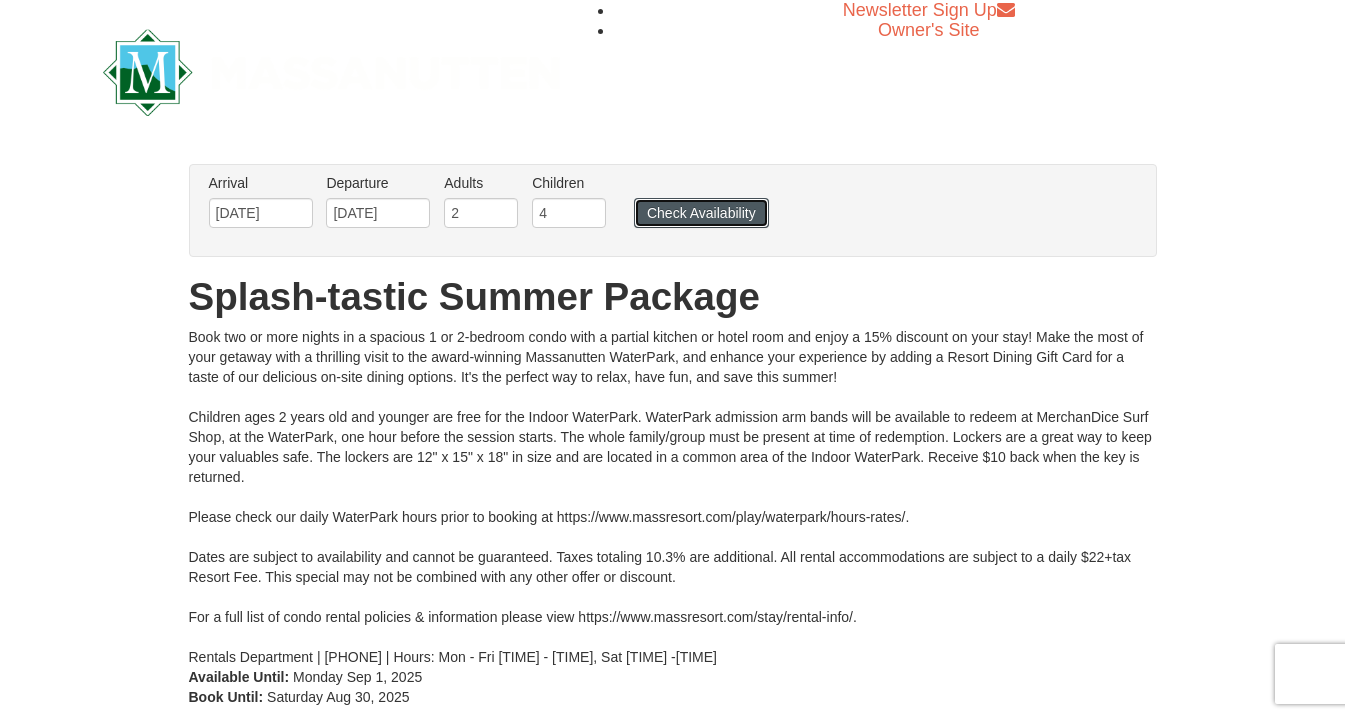 click on "Check Availability" at bounding box center (701, 213) 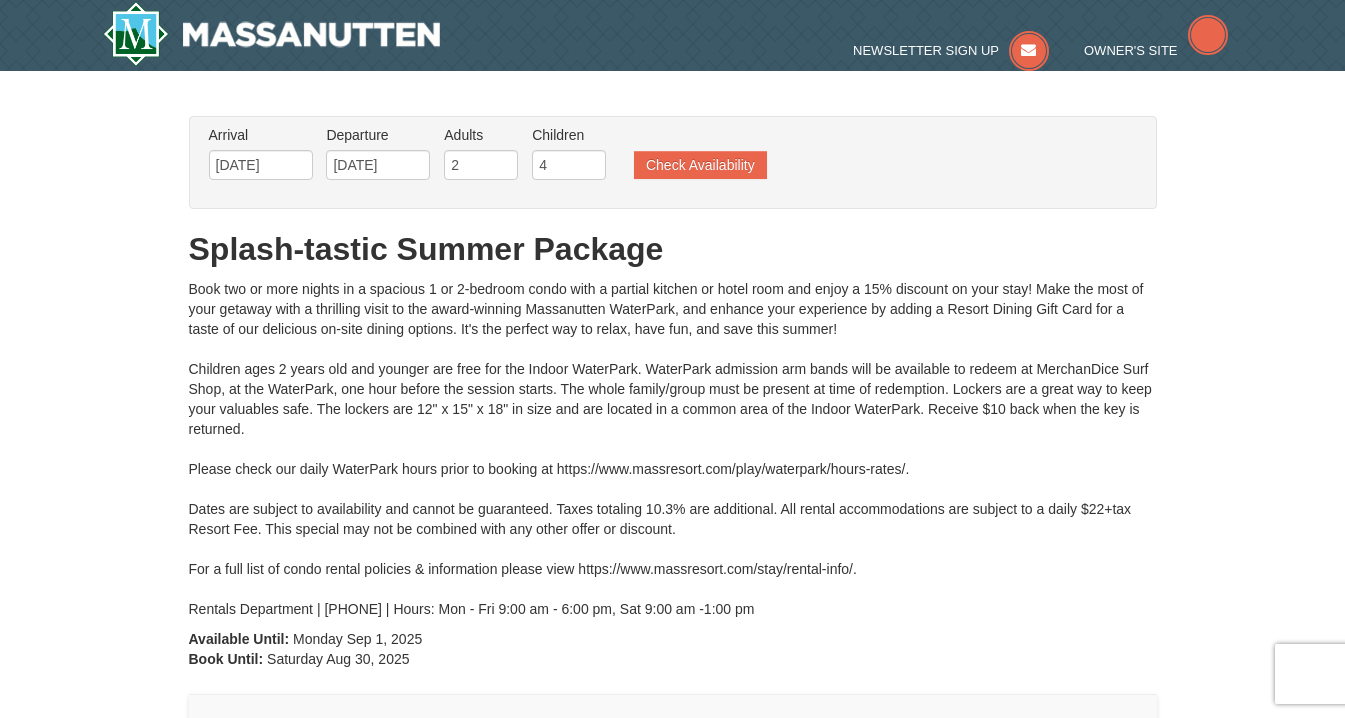 scroll, scrollTop: 37, scrollLeft: 0, axis: vertical 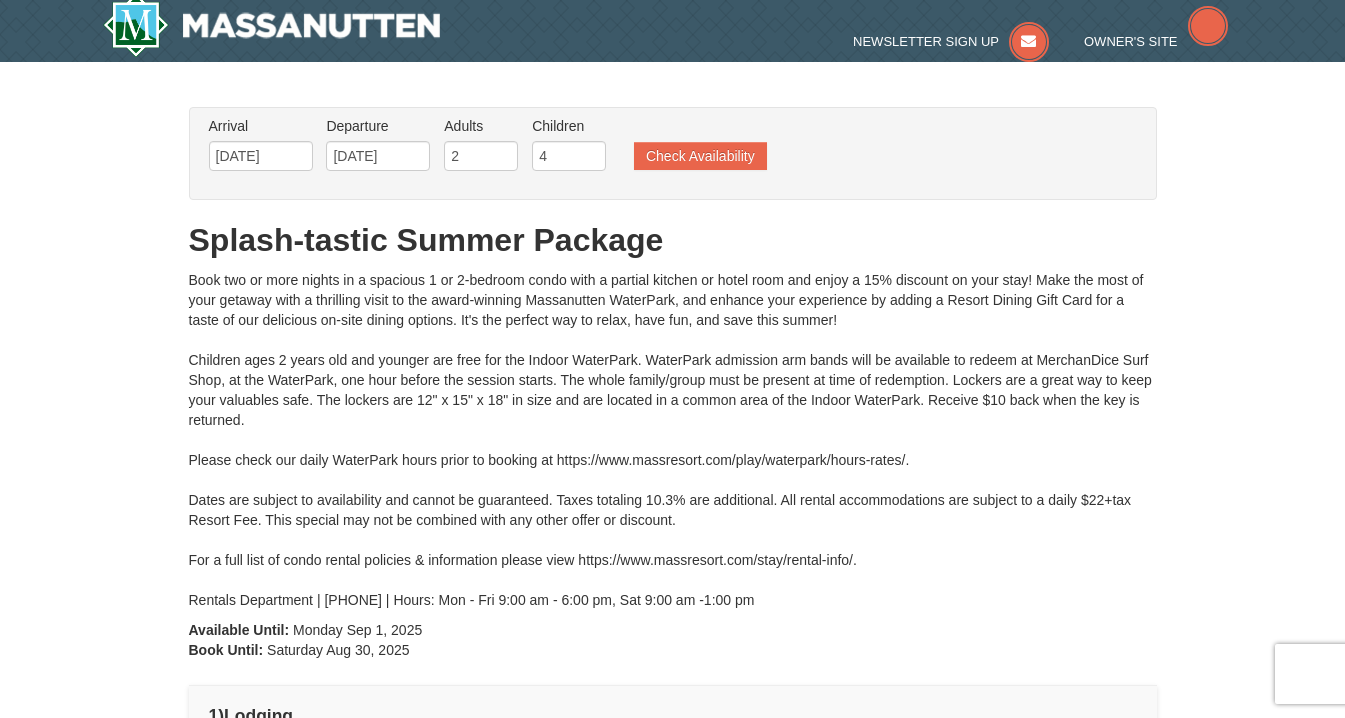 type on "[DATE]" 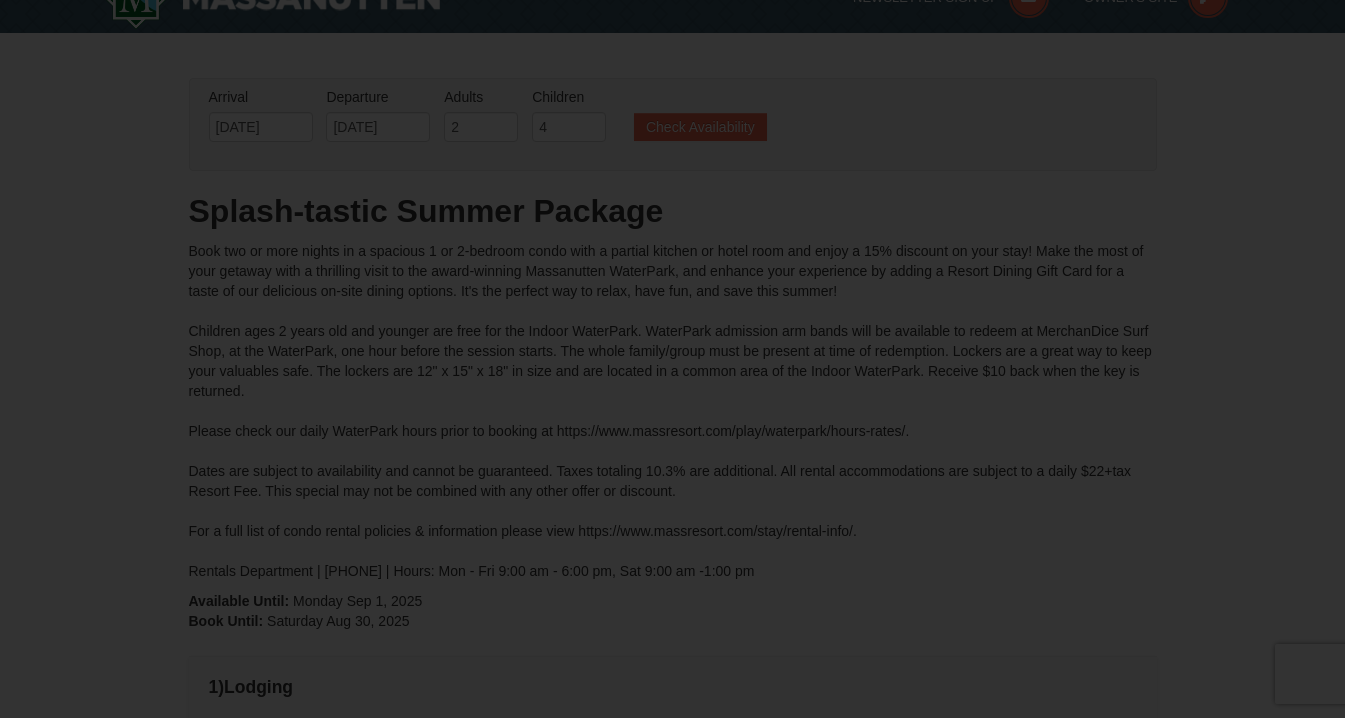 scroll, scrollTop: 0, scrollLeft: 0, axis: both 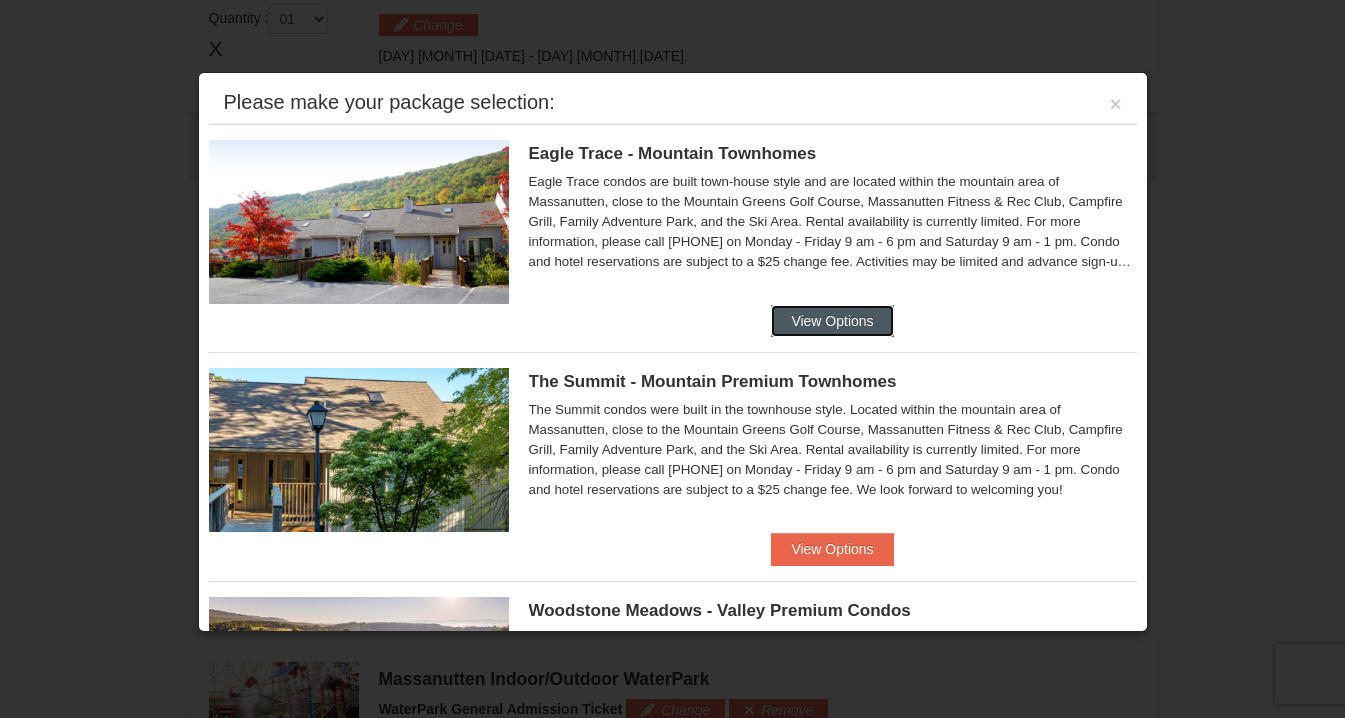 click on "View Options" at bounding box center [832, 321] 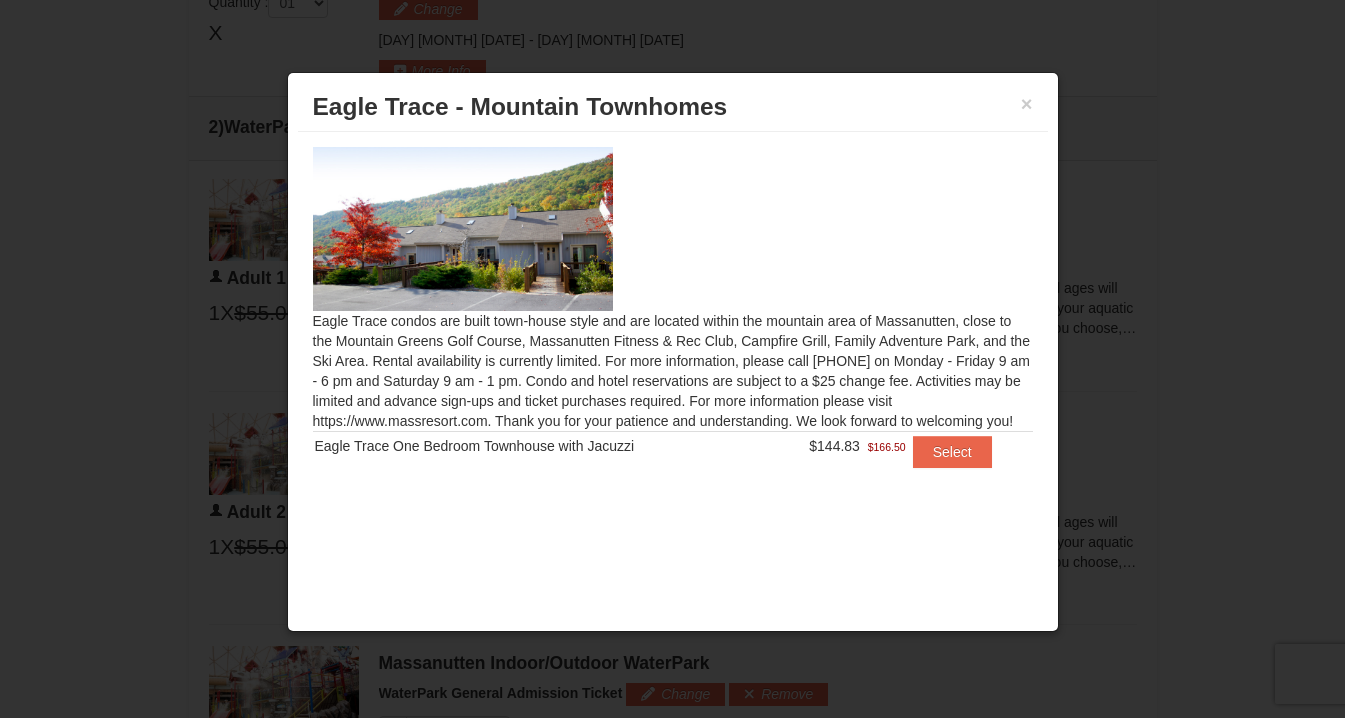 scroll, scrollTop: 791, scrollLeft: 0, axis: vertical 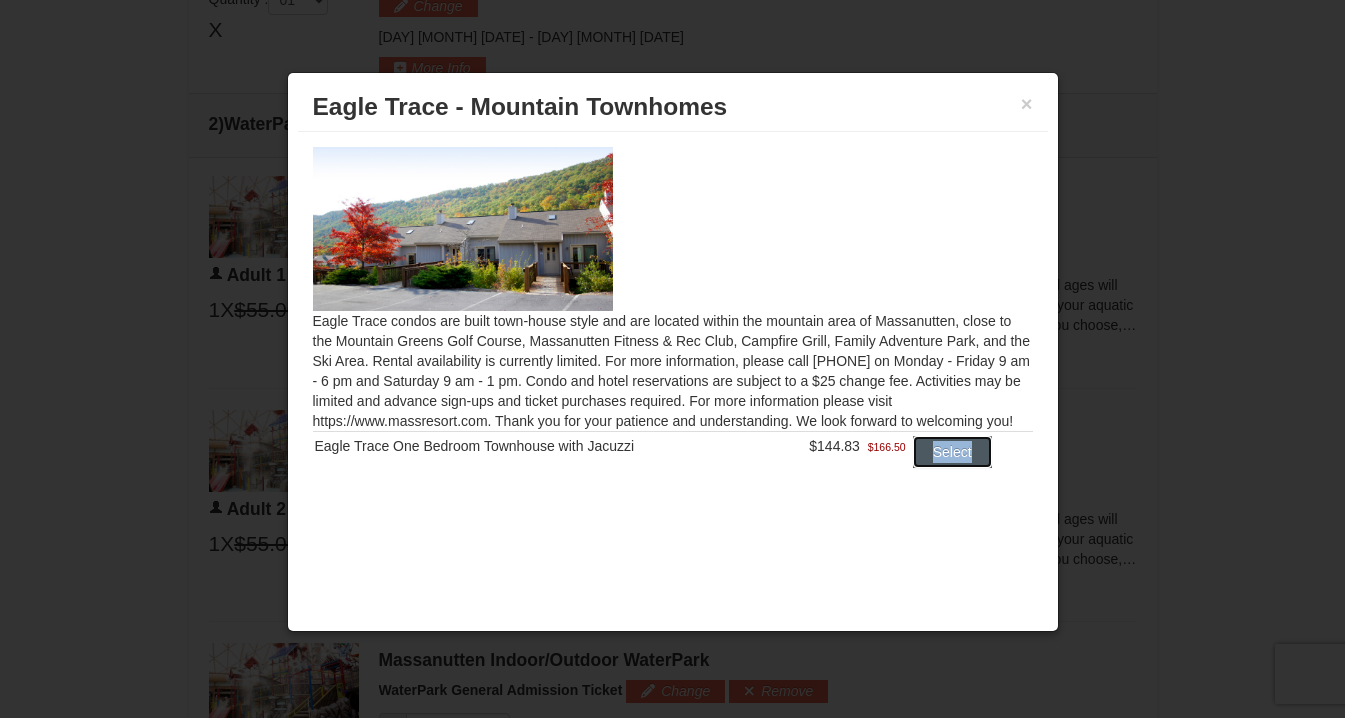 click on "Select" at bounding box center (952, 452) 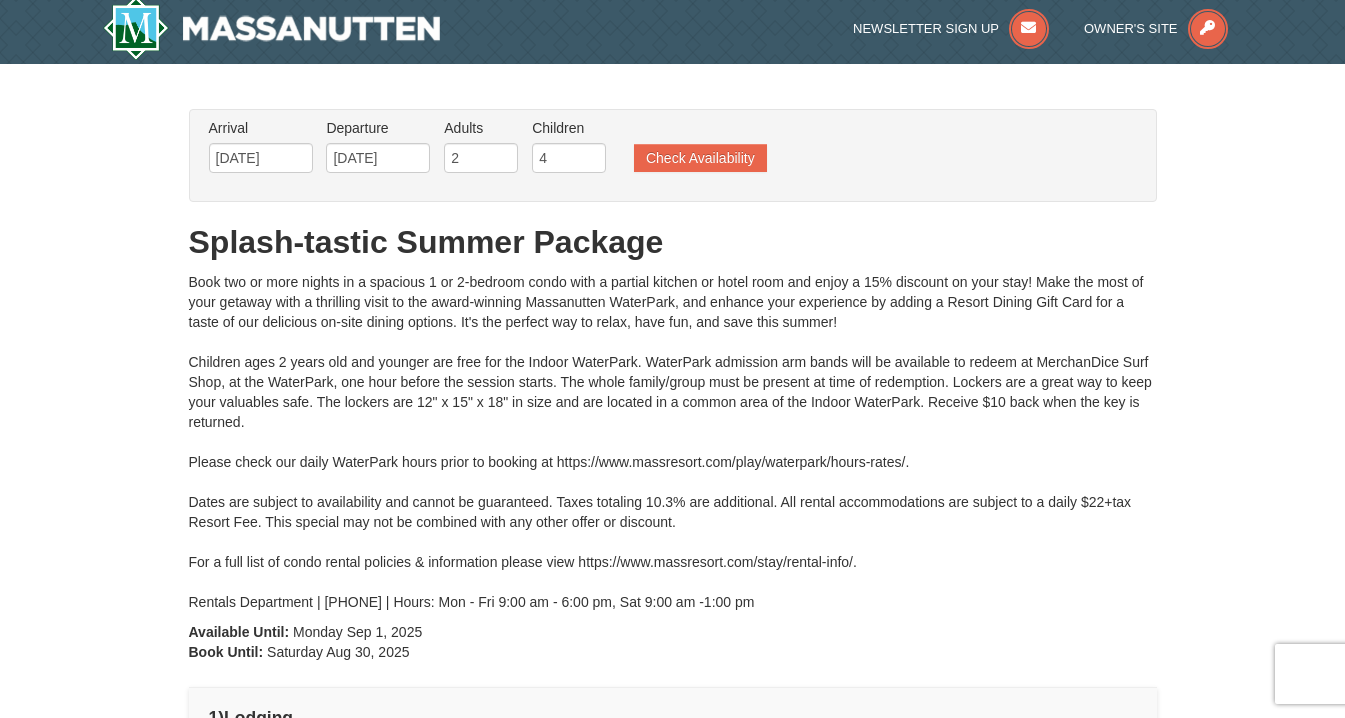 scroll, scrollTop: 0, scrollLeft: 0, axis: both 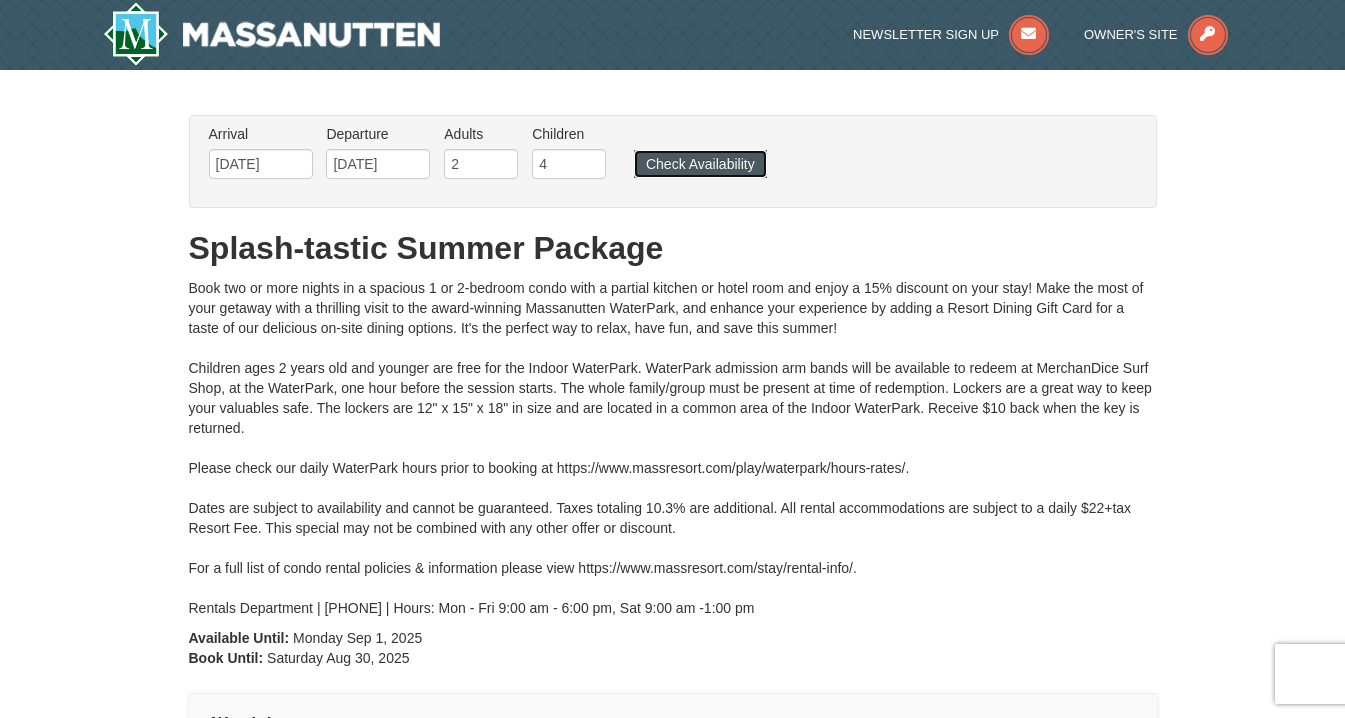 click on "Check Availability" at bounding box center [700, 164] 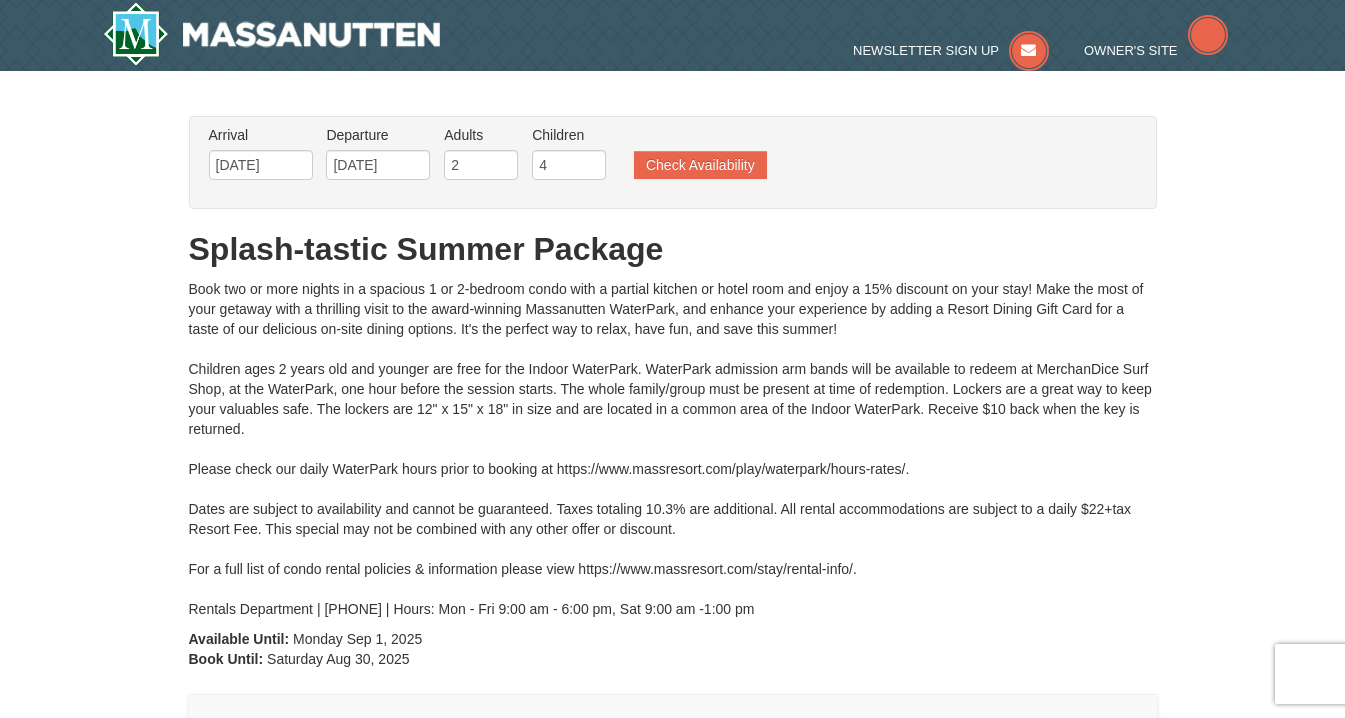 scroll, scrollTop: 0, scrollLeft: 0, axis: both 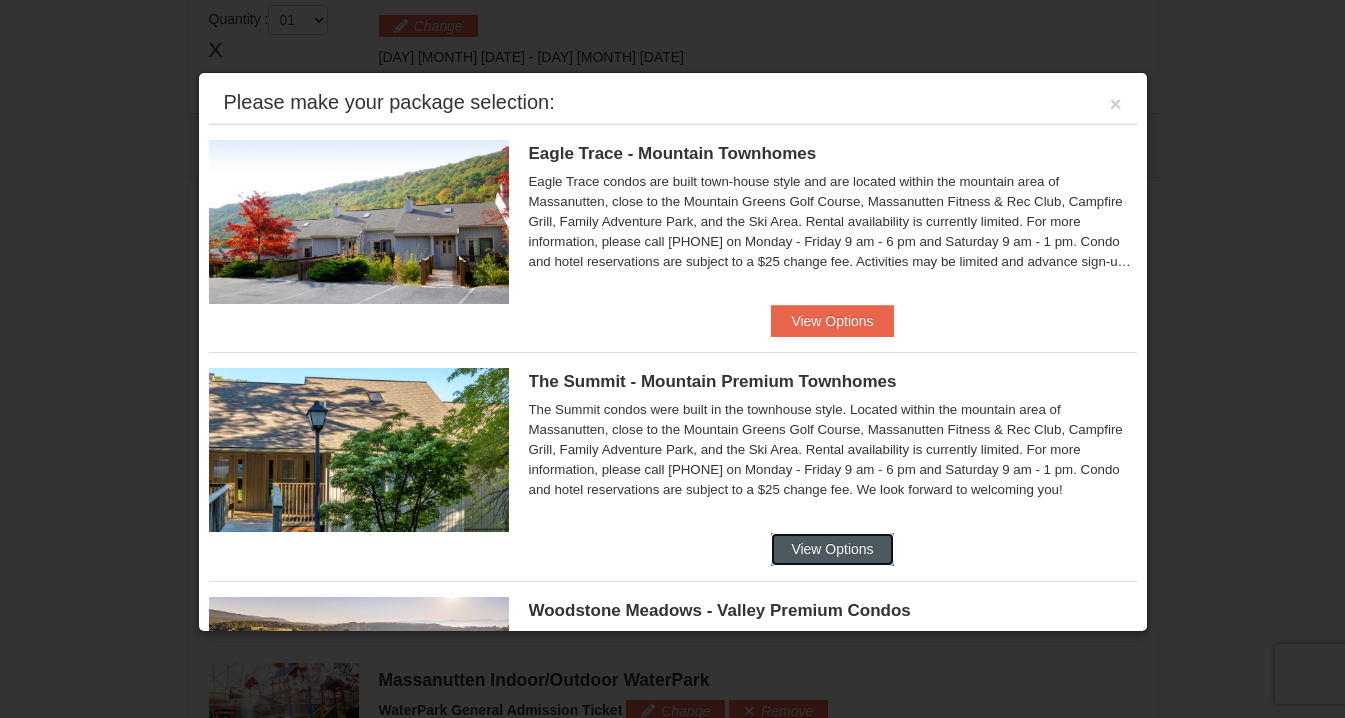 click on "View Options" at bounding box center [832, 549] 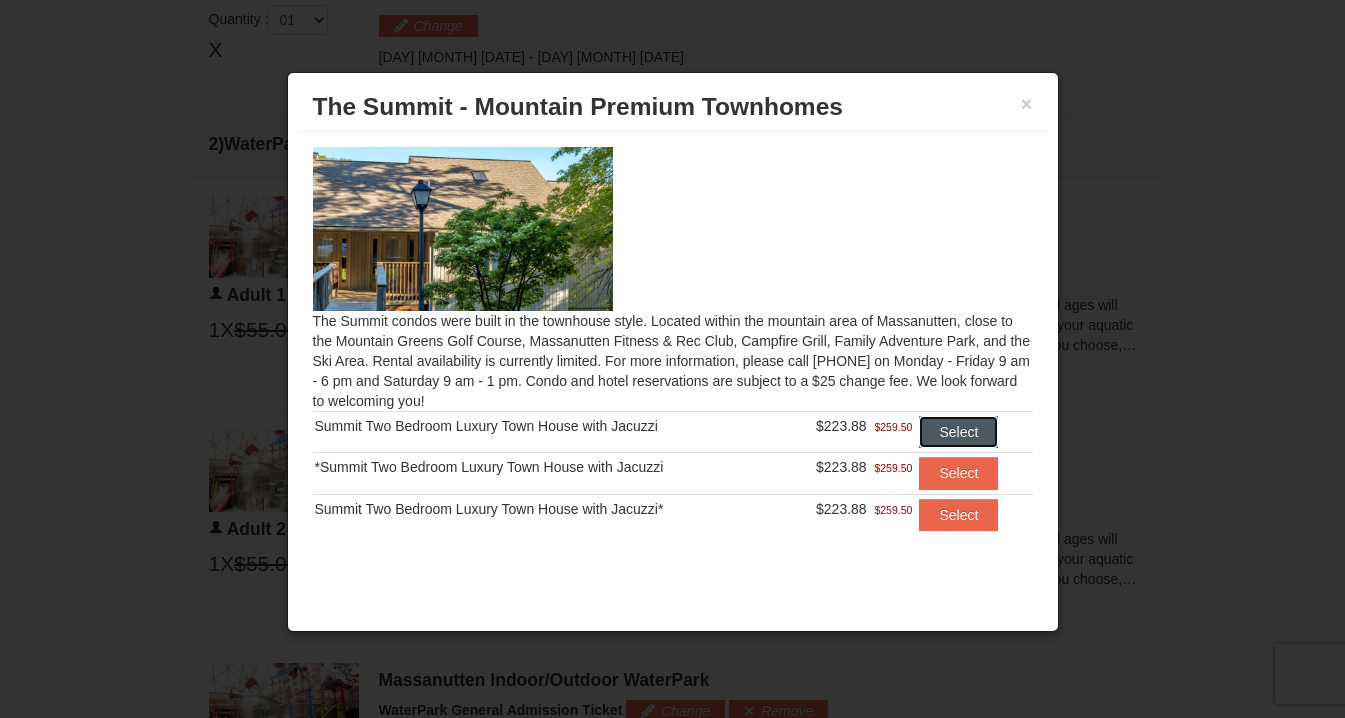 click on "Select" at bounding box center (958, 432) 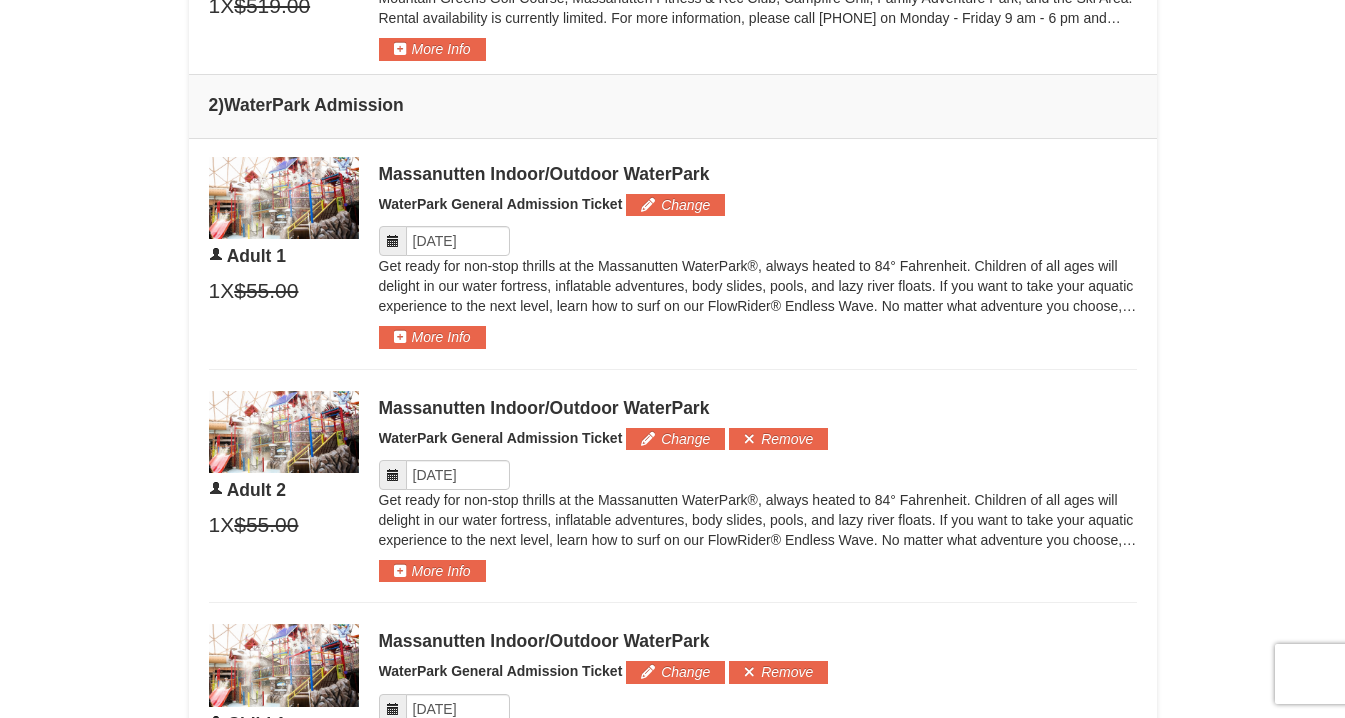 scroll, scrollTop: 902, scrollLeft: 0, axis: vertical 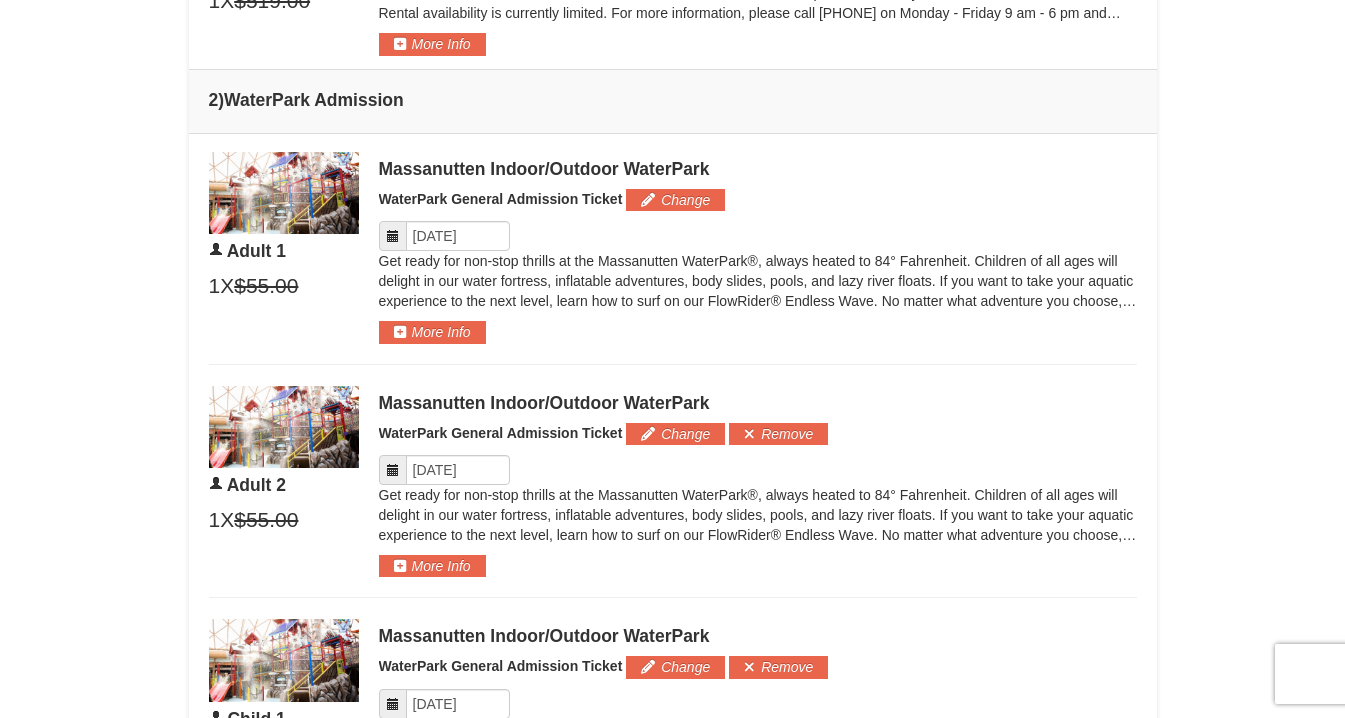 click at bounding box center [393, 236] 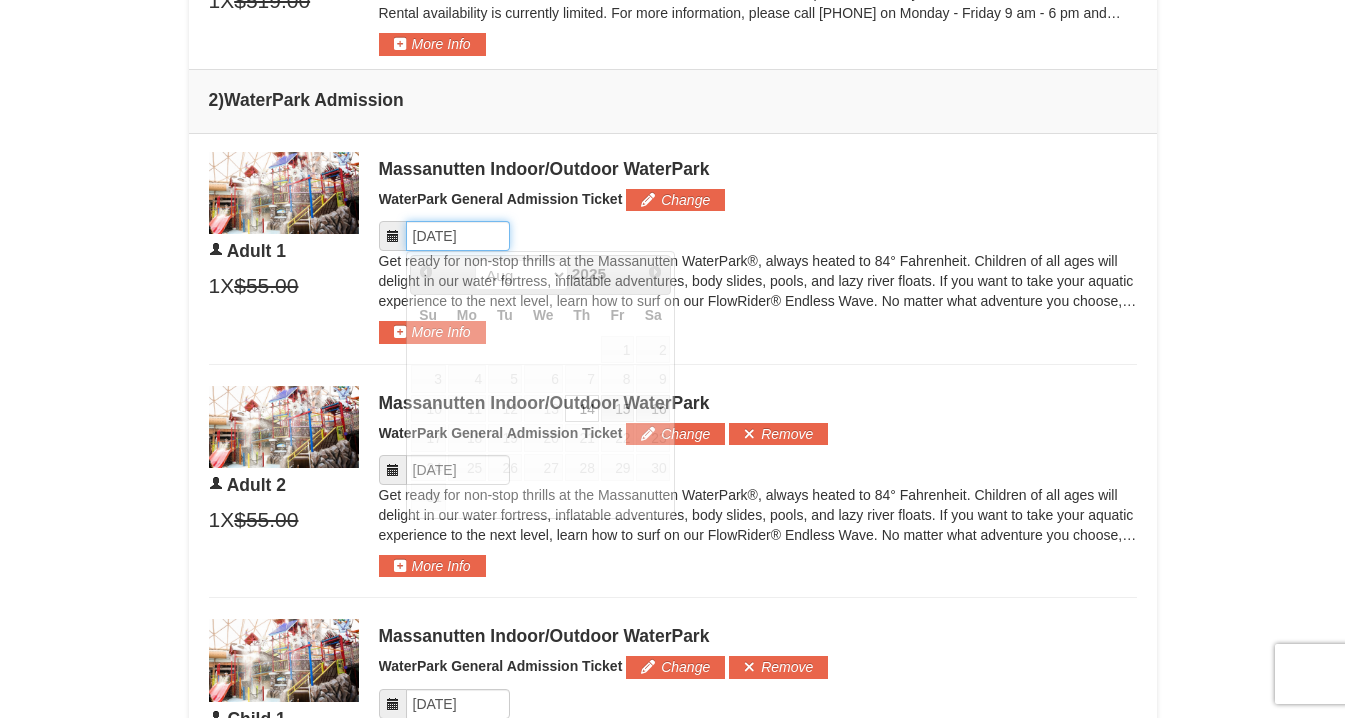 click on "Please format dates MM/DD/YYYY" at bounding box center (458, 236) 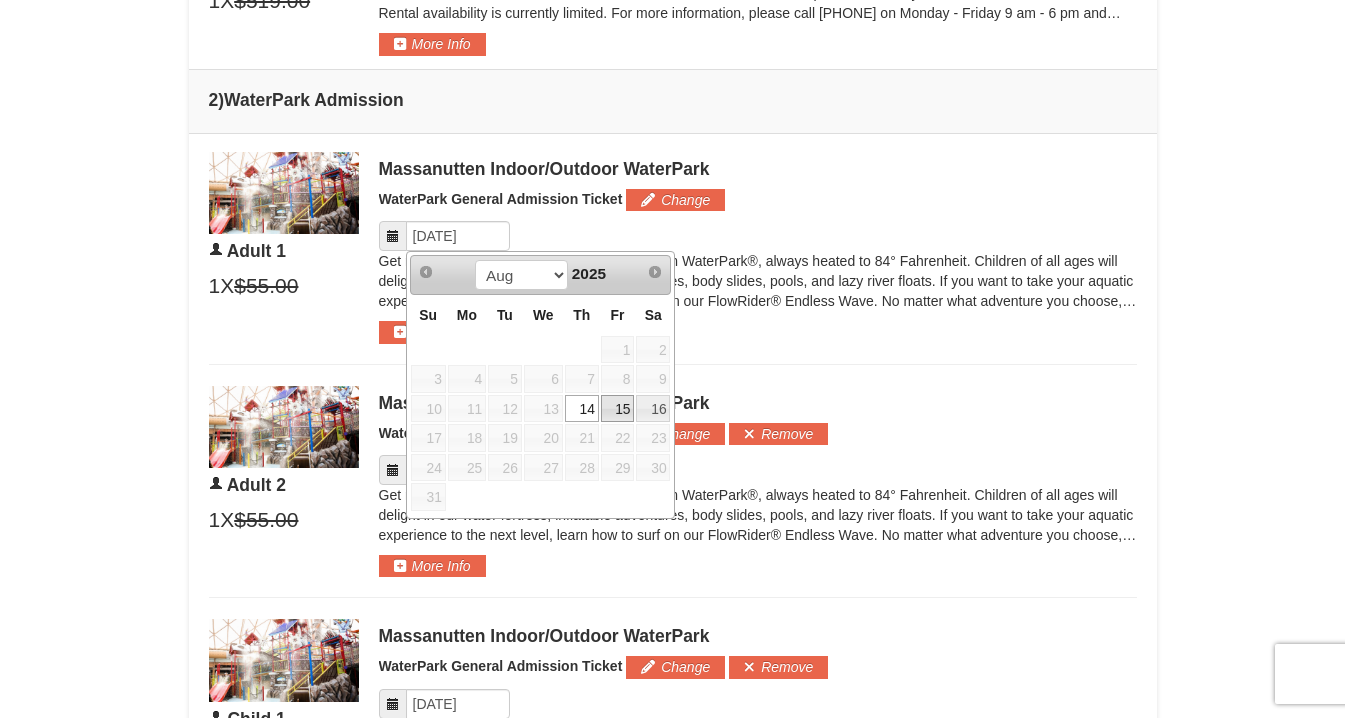 click on "15" at bounding box center [618, 409] 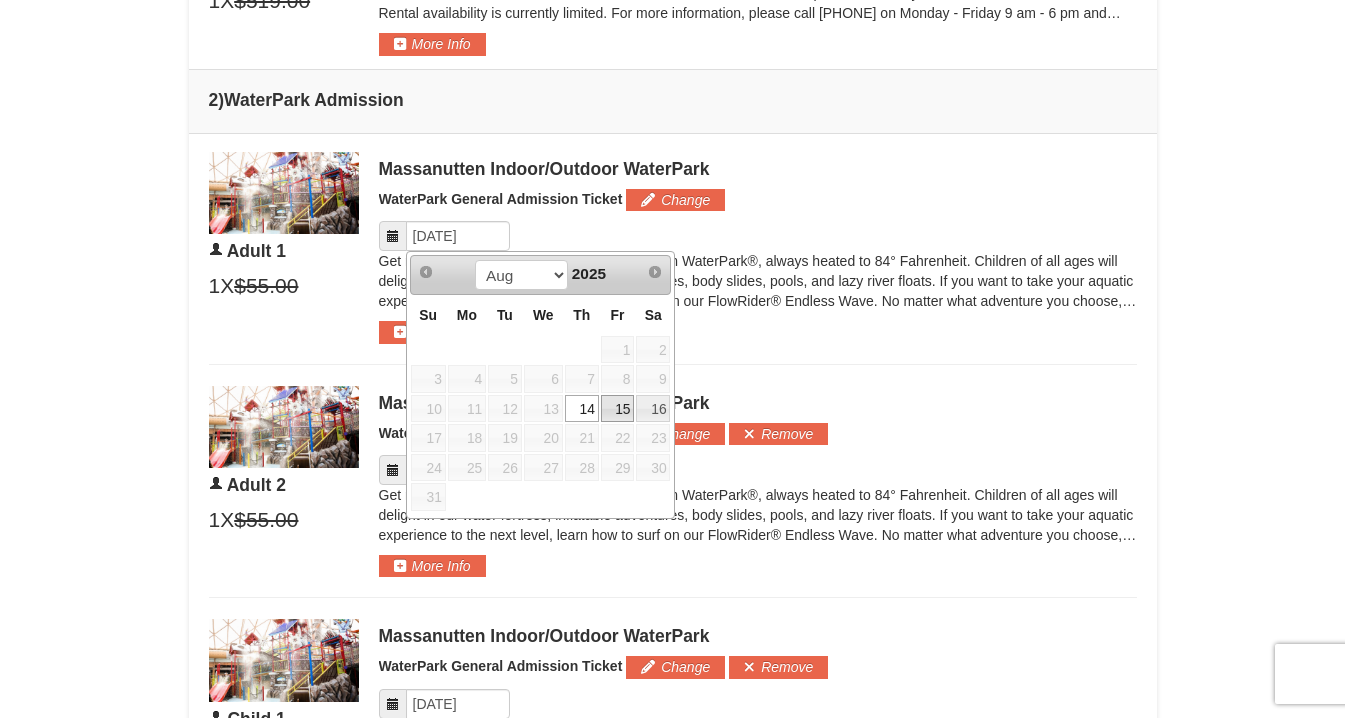 type on "08/15/2025" 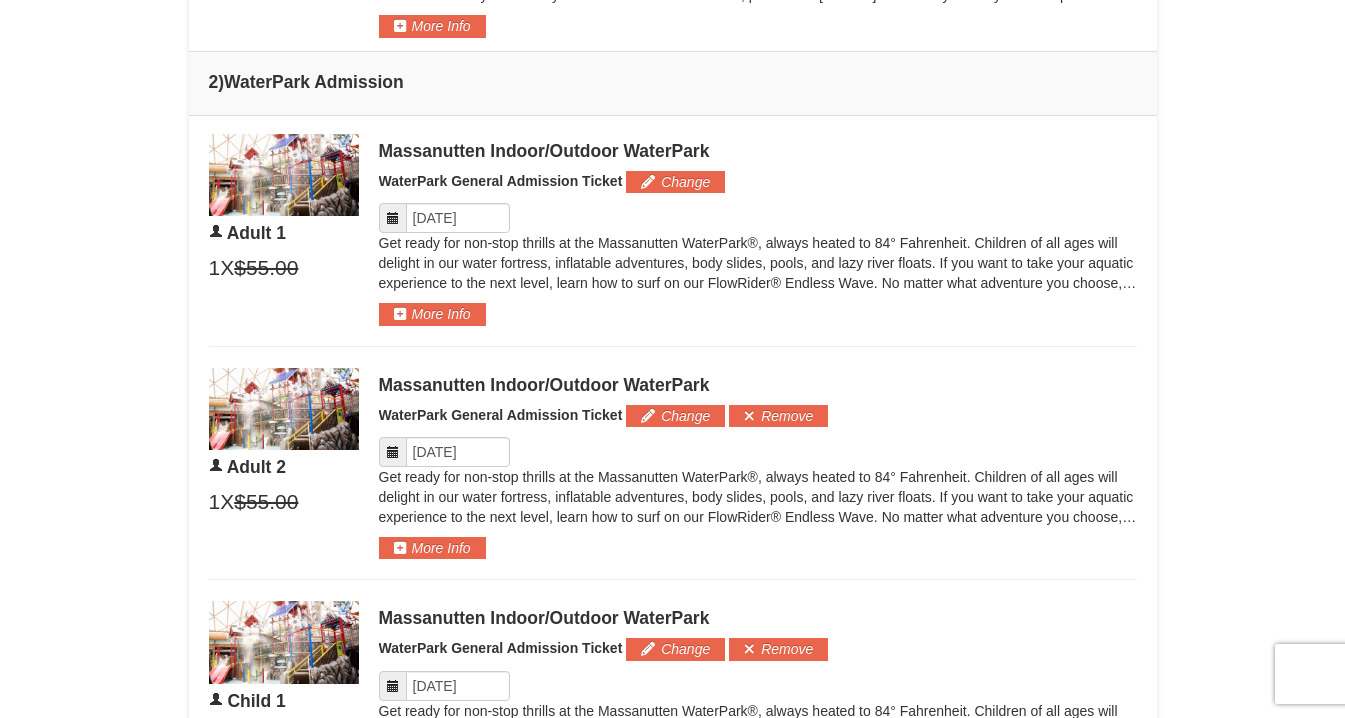 scroll, scrollTop: 927, scrollLeft: 0, axis: vertical 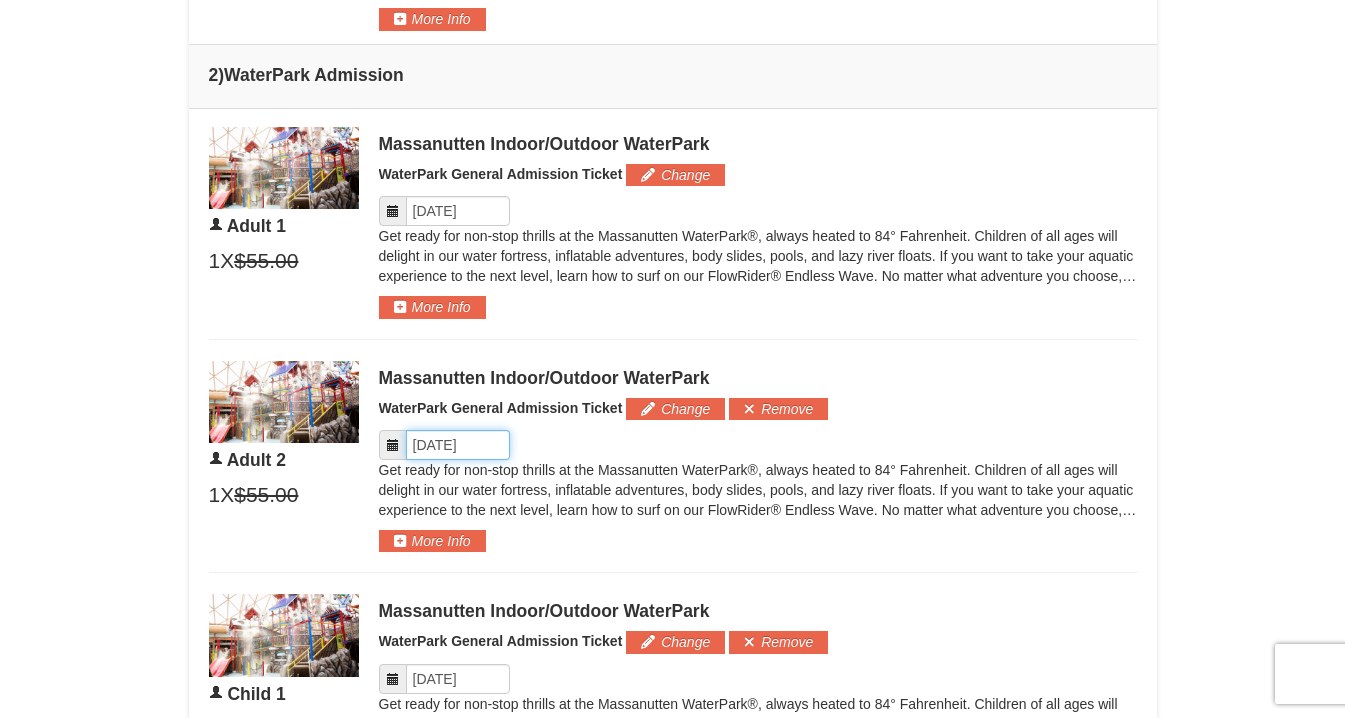 click on "Please format dates MM/DD/YYYY" at bounding box center [458, 445] 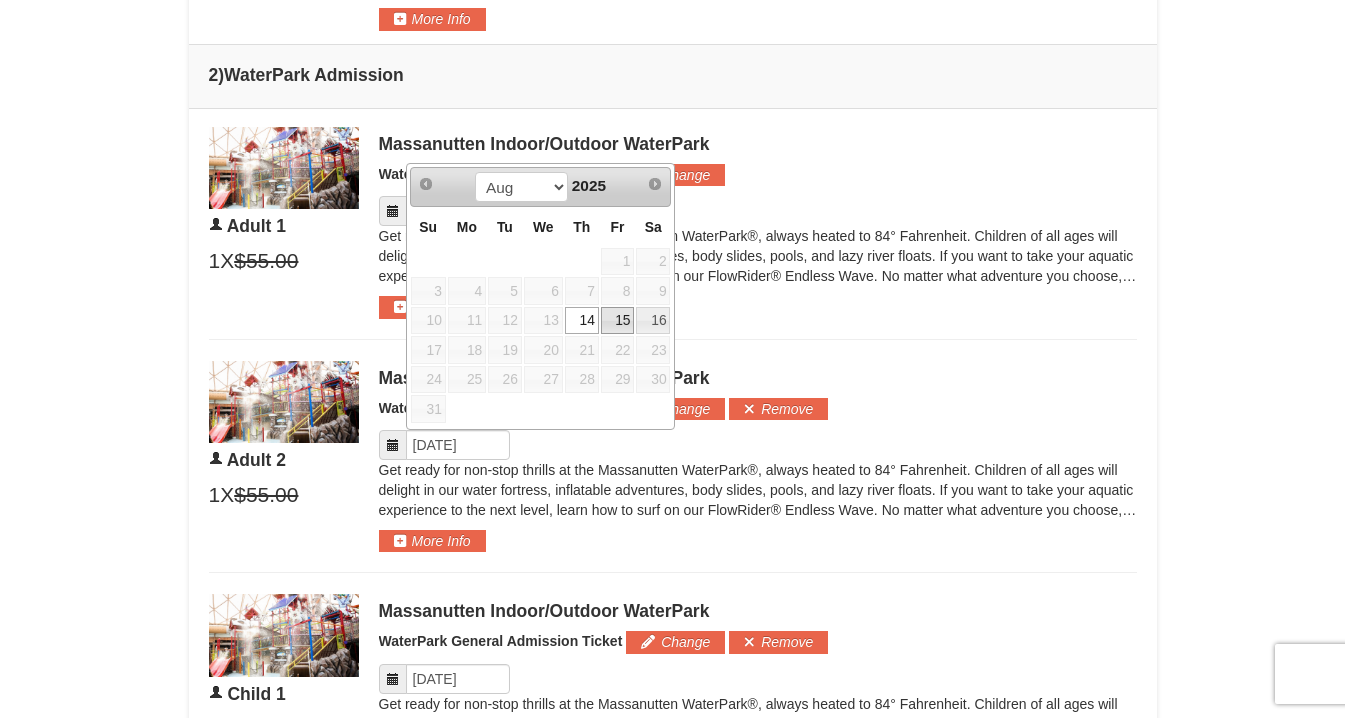 click on "15" at bounding box center (618, 321) 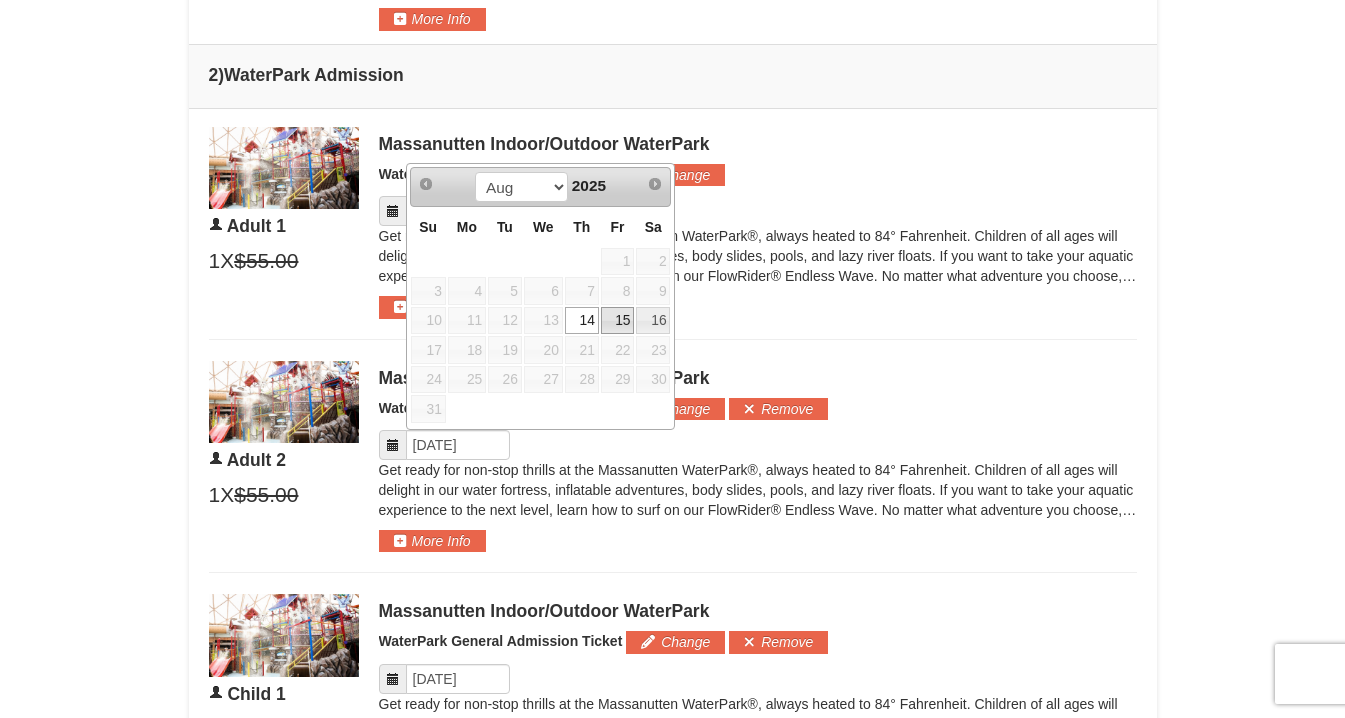 type on "08/15/2025" 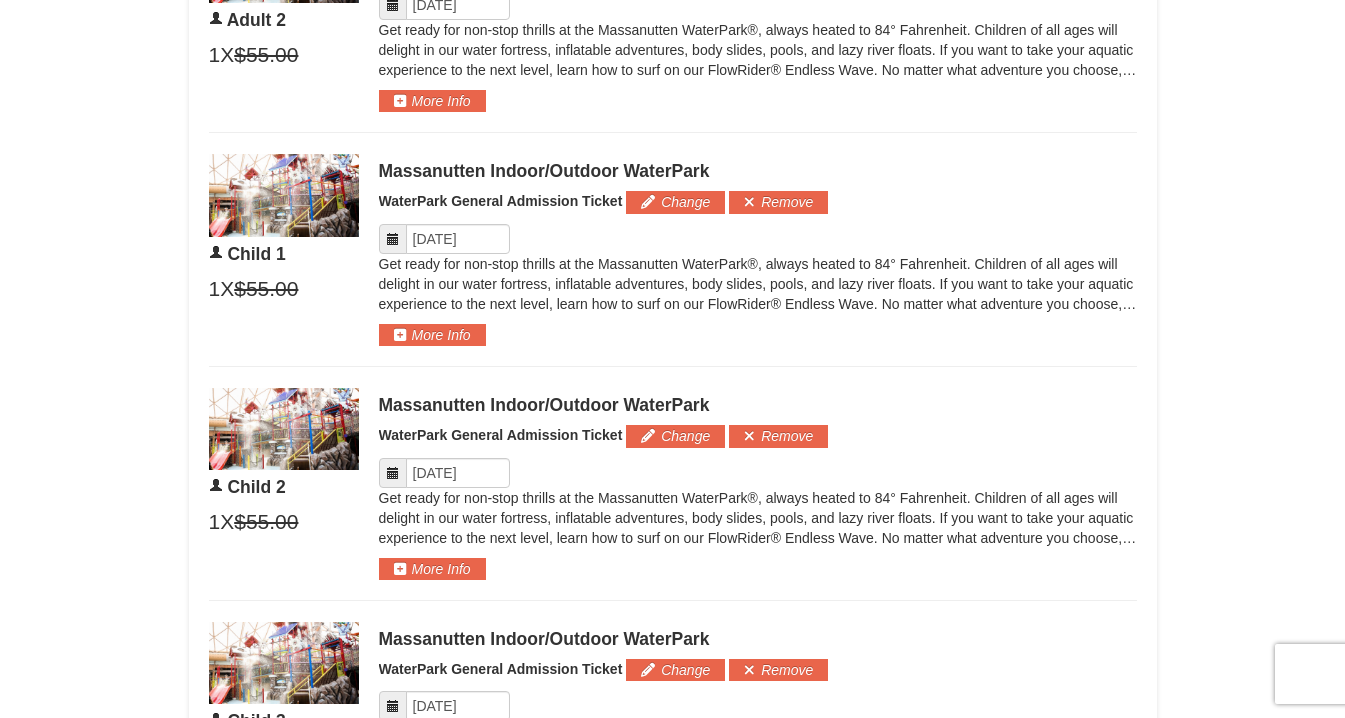 scroll, scrollTop: 1378, scrollLeft: 0, axis: vertical 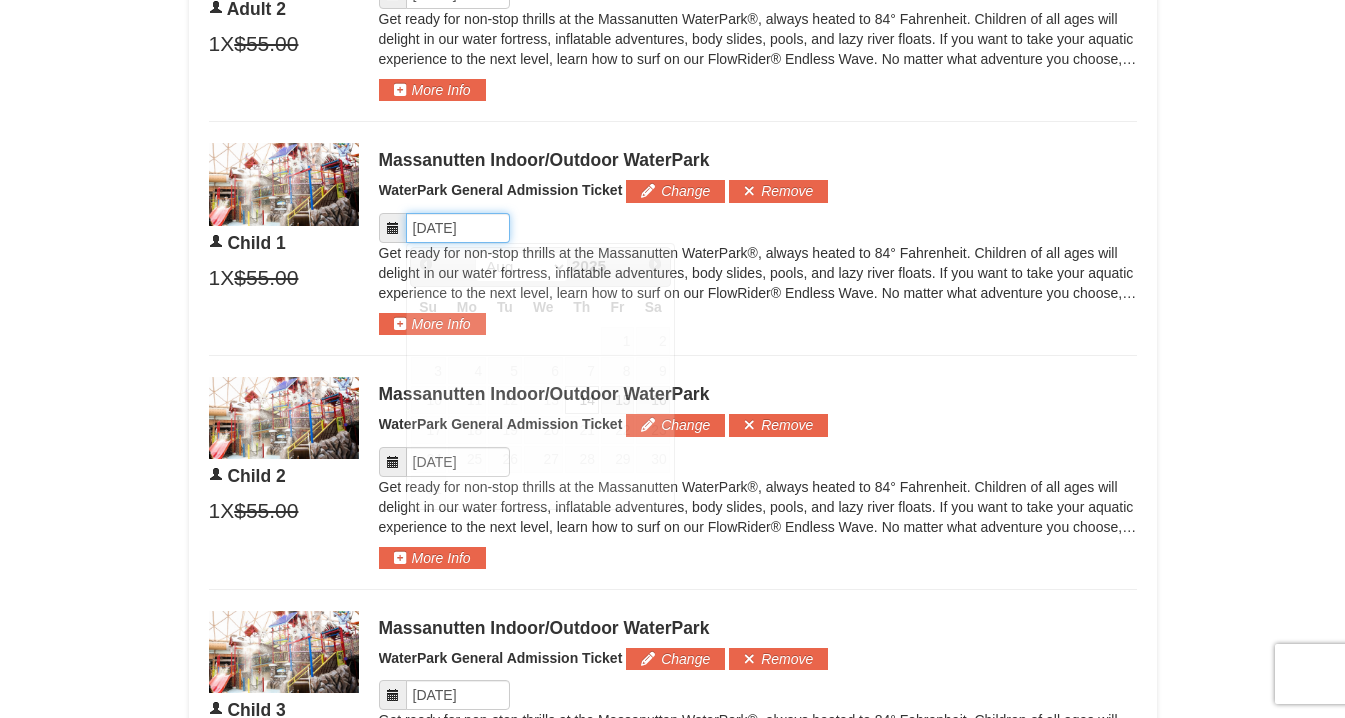 click on "Please format dates MM/DD/YYYY" at bounding box center (458, 228) 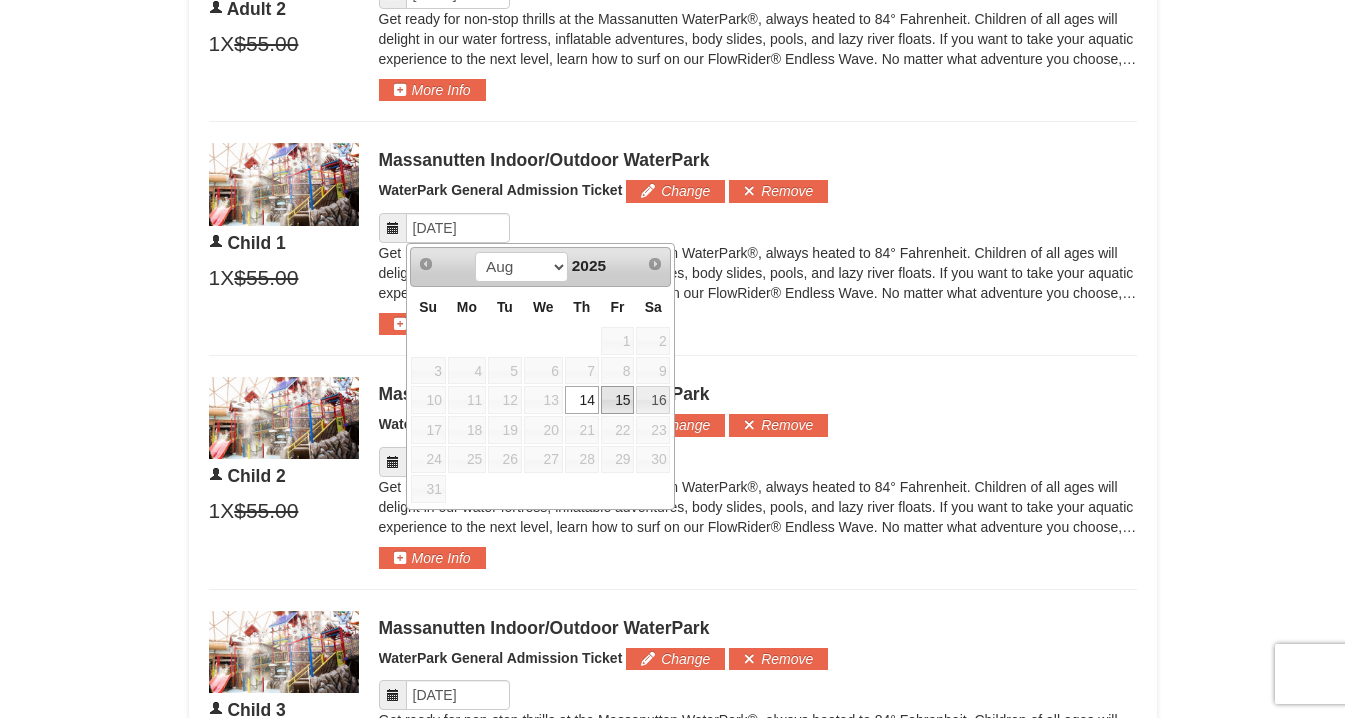 click on "15" at bounding box center (618, 400) 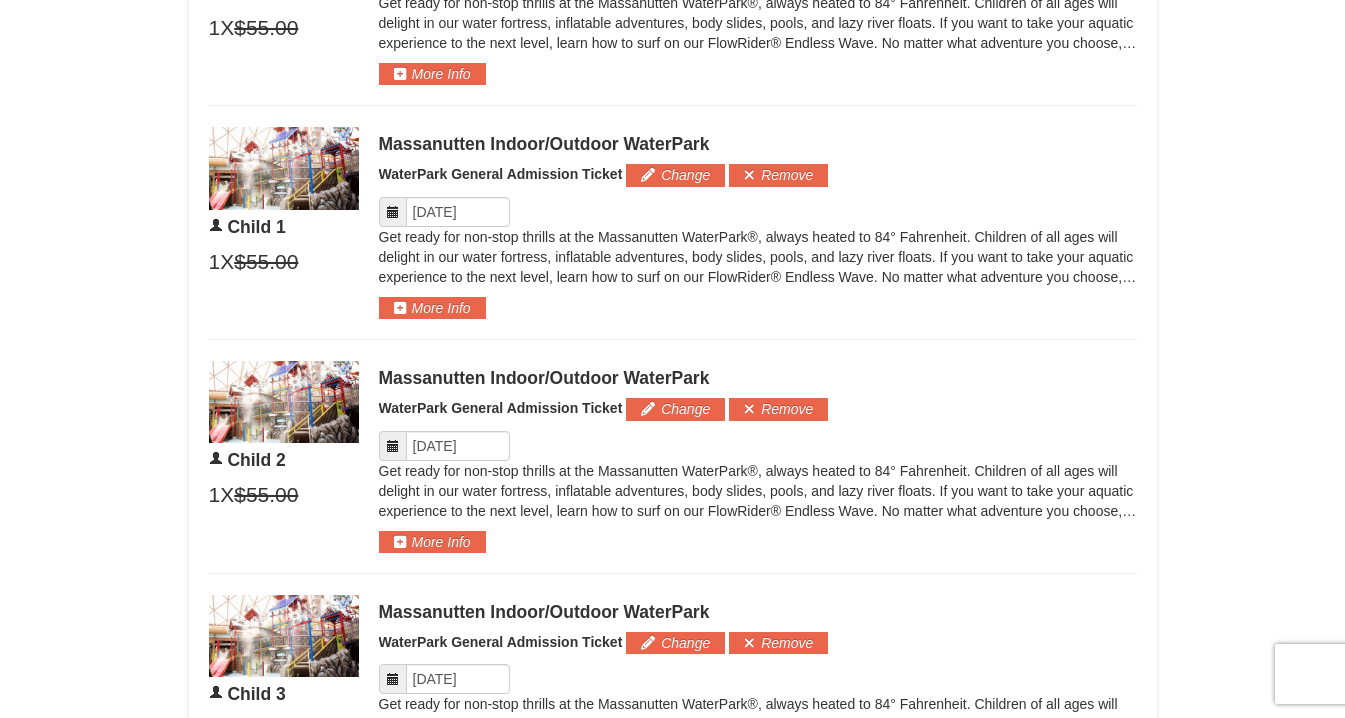scroll, scrollTop: 1398, scrollLeft: 0, axis: vertical 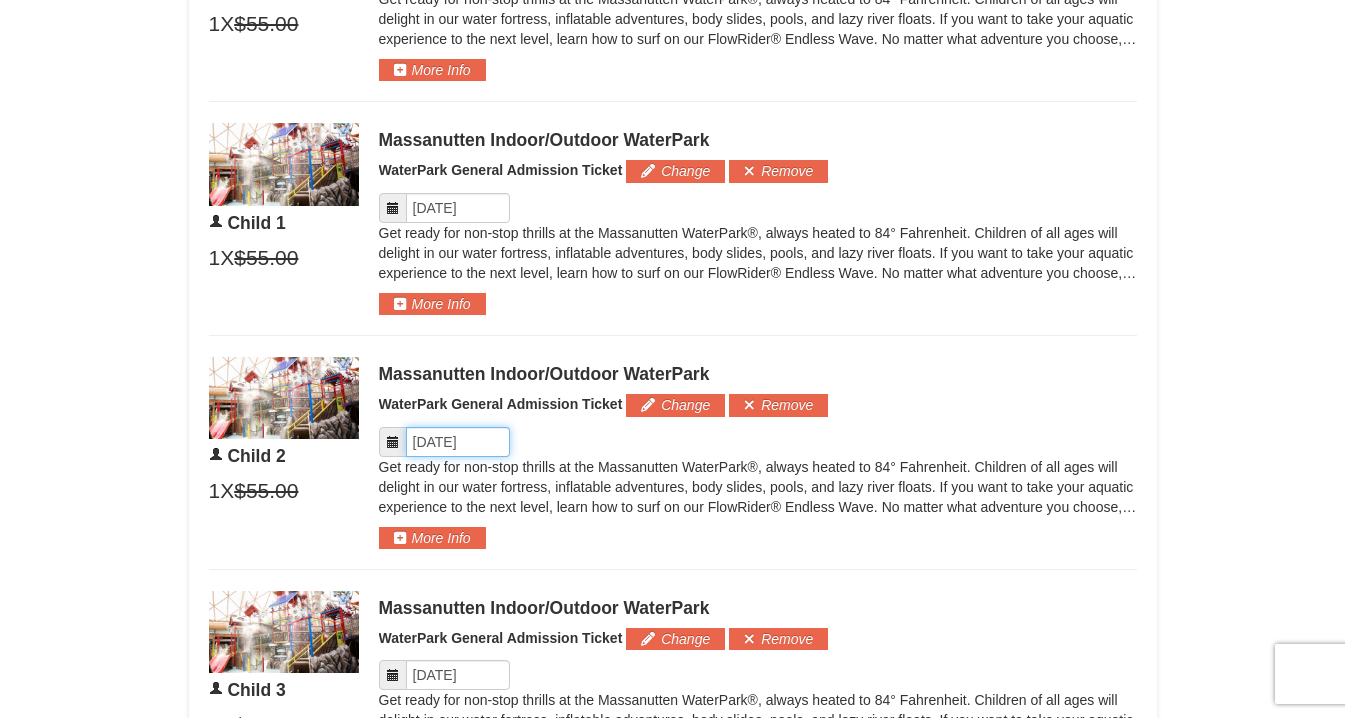 click on "Please format dates MM/DD/YYYY" at bounding box center [458, 442] 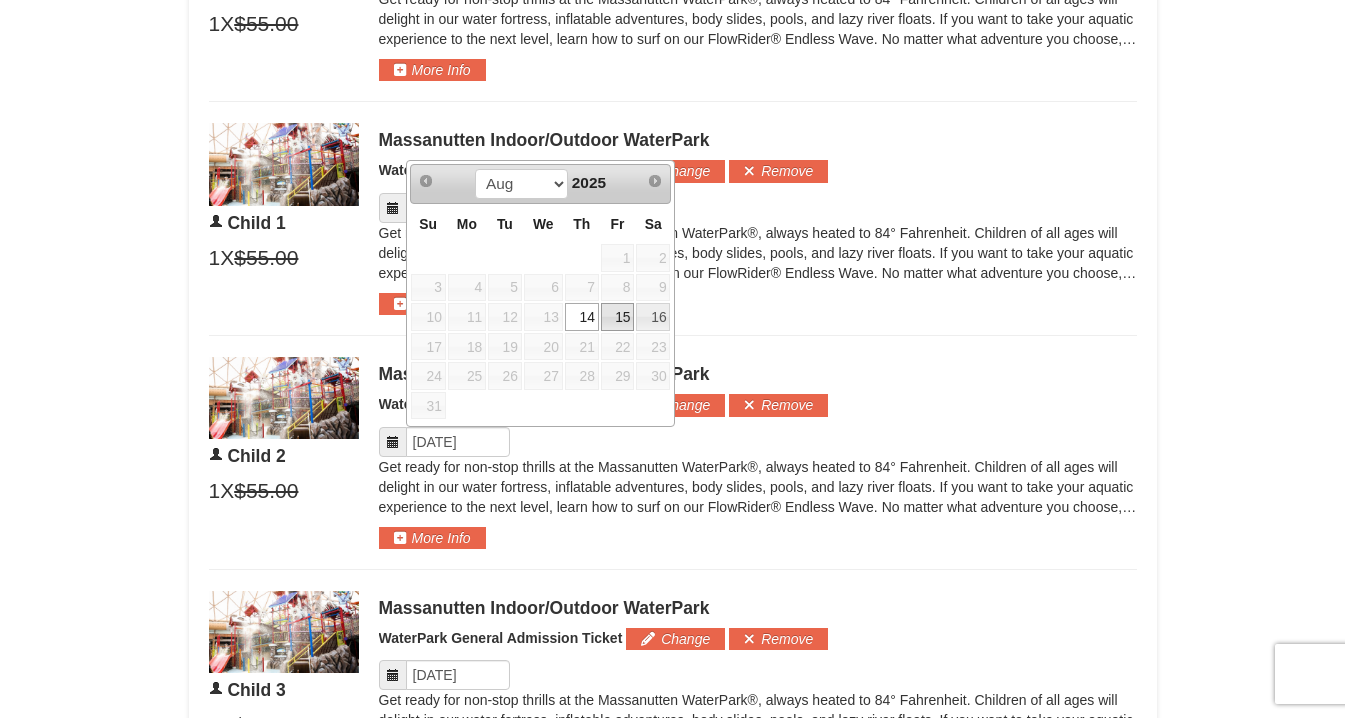 click on "15" at bounding box center [618, 317] 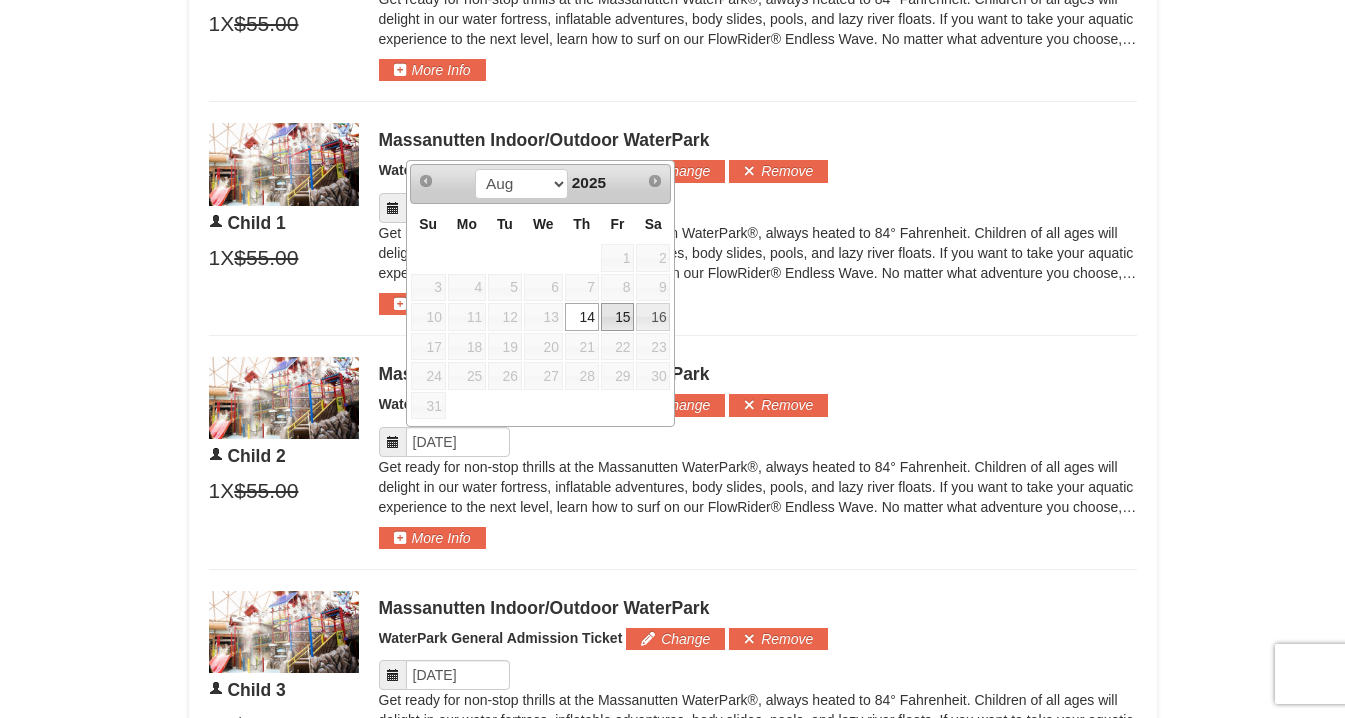 type on "08/15/2025" 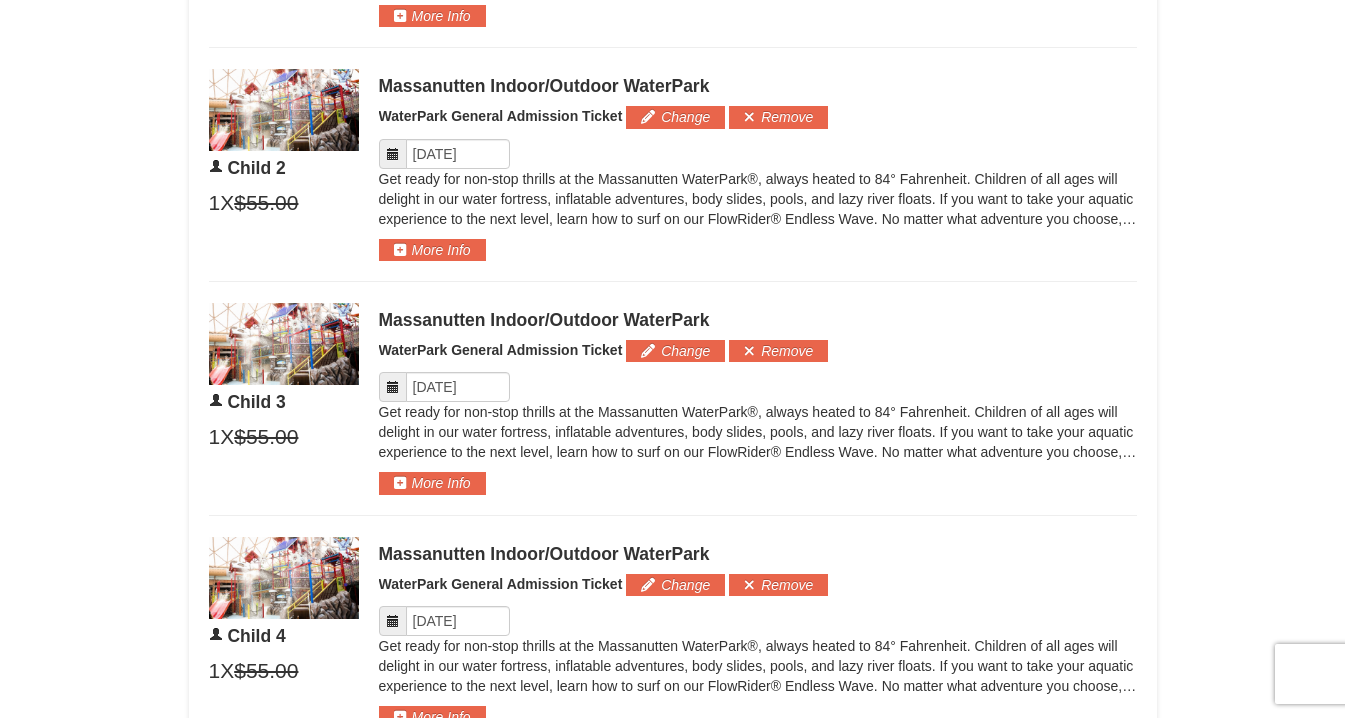 scroll, scrollTop: 1687, scrollLeft: 0, axis: vertical 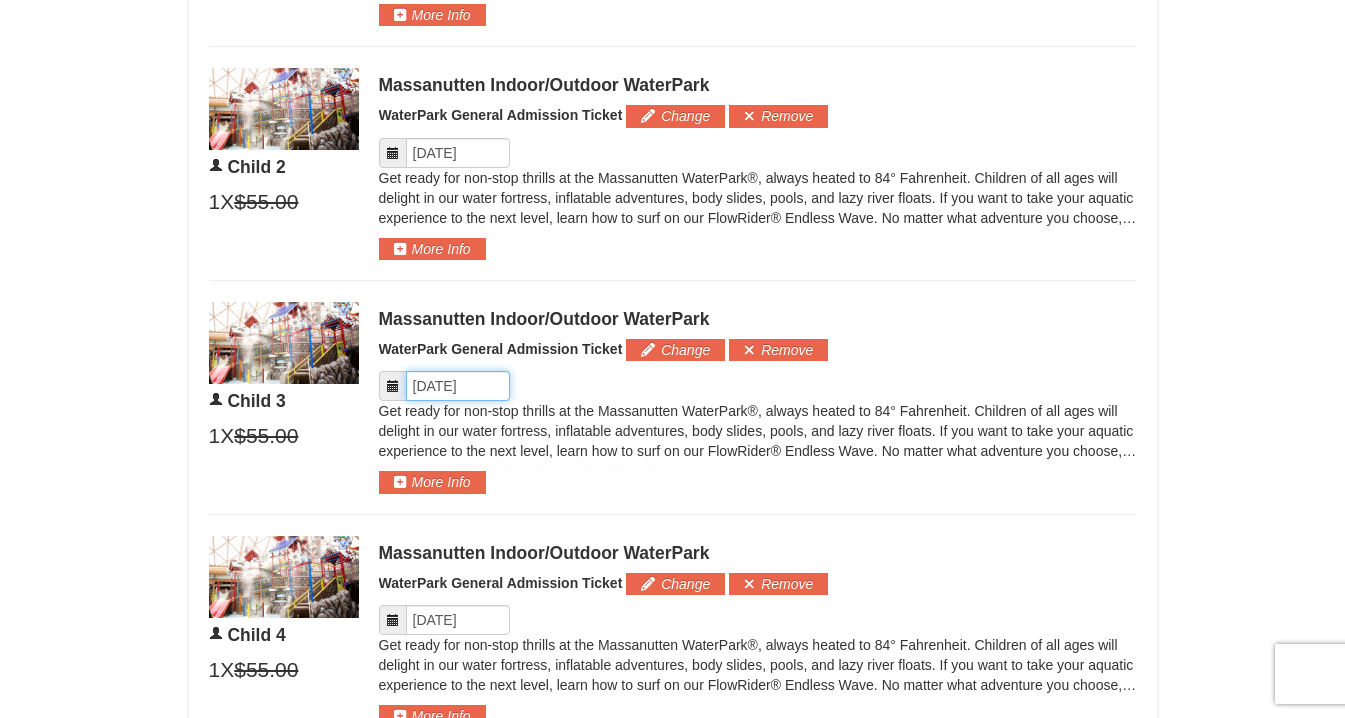 click on "Please format dates MM/DD/YYYY" at bounding box center [458, 386] 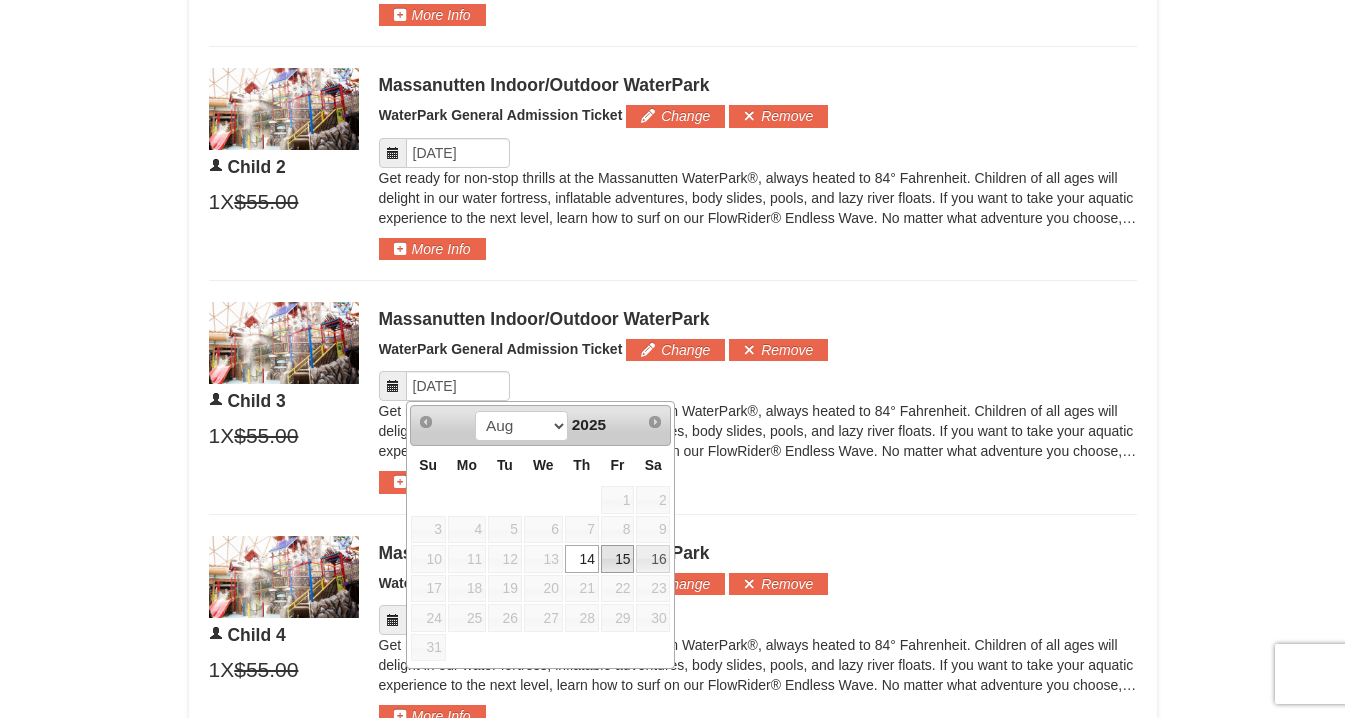 click on "15" at bounding box center (618, 559) 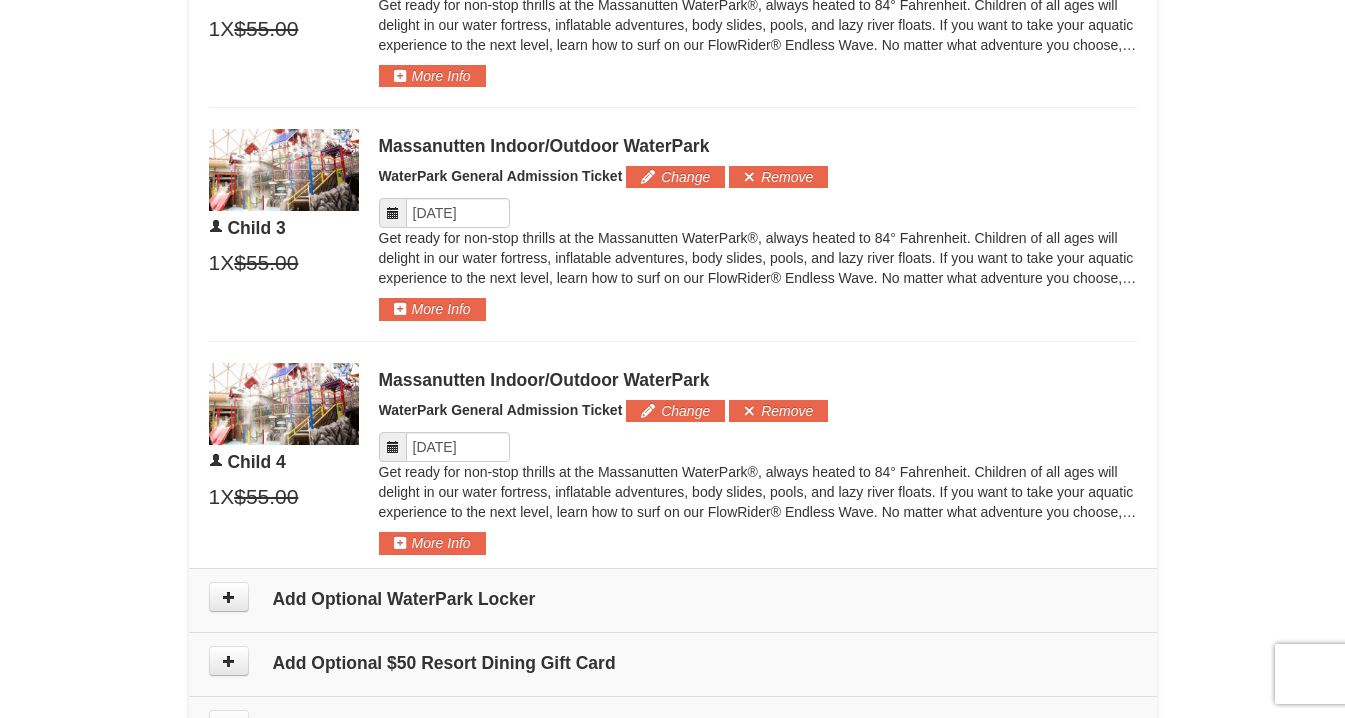 scroll, scrollTop: 1874, scrollLeft: 0, axis: vertical 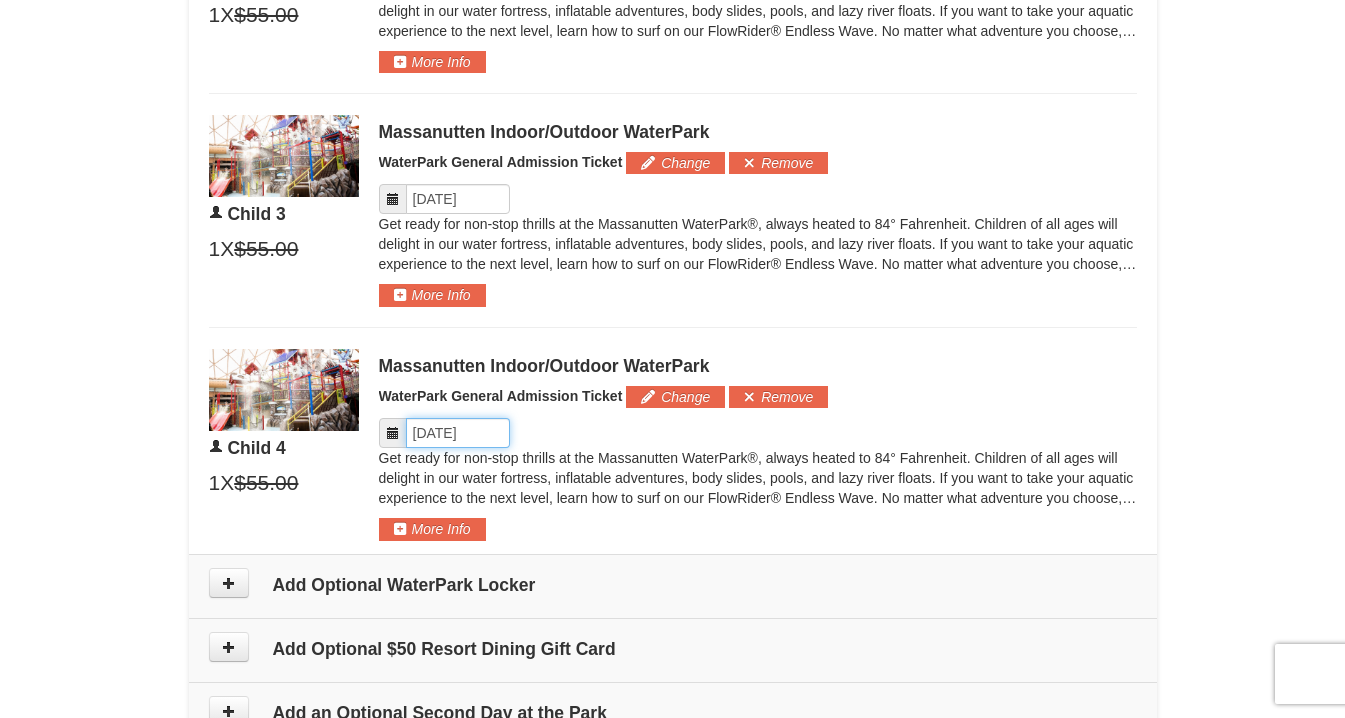 click on "Please format dates MM/DD/YYYY" at bounding box center (458, 433) 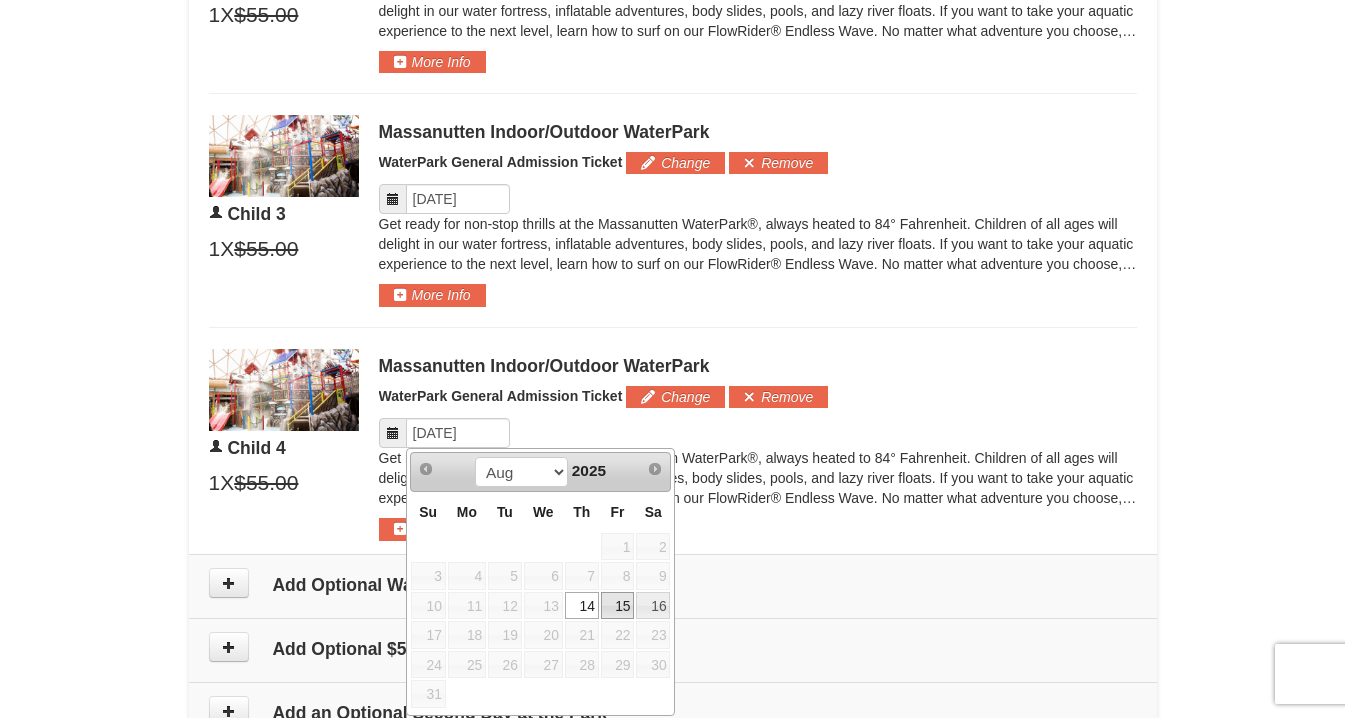click on "15" at bounding box center (618, 606) 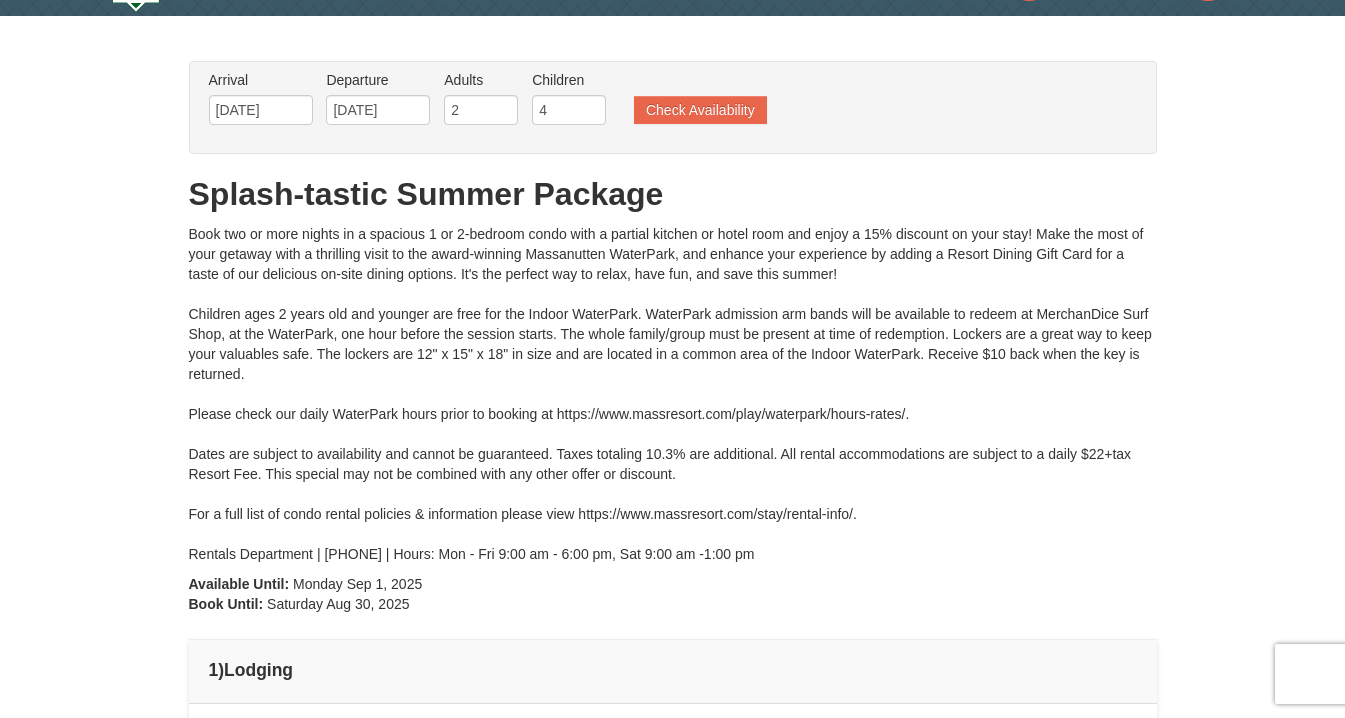 scroll, scrollTop: 0, scrollLeft: 0, axis: both 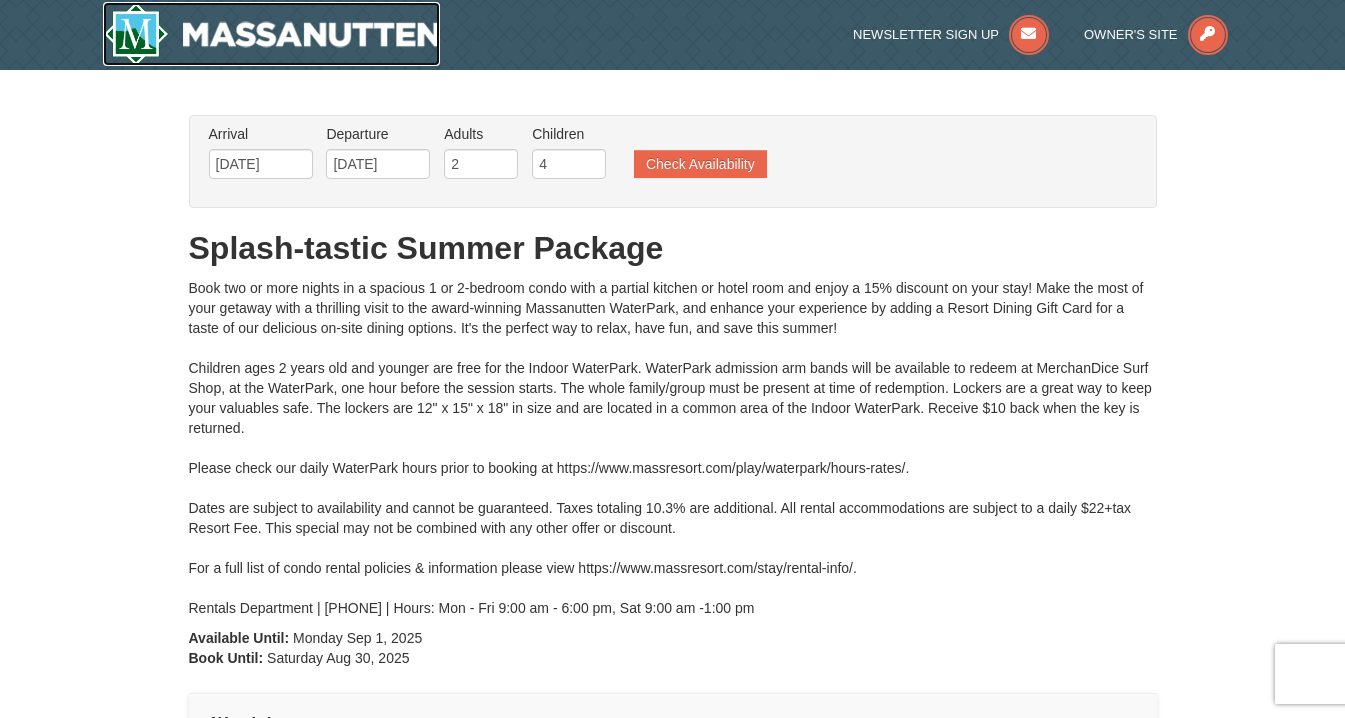click at bounding box center (272, 34) 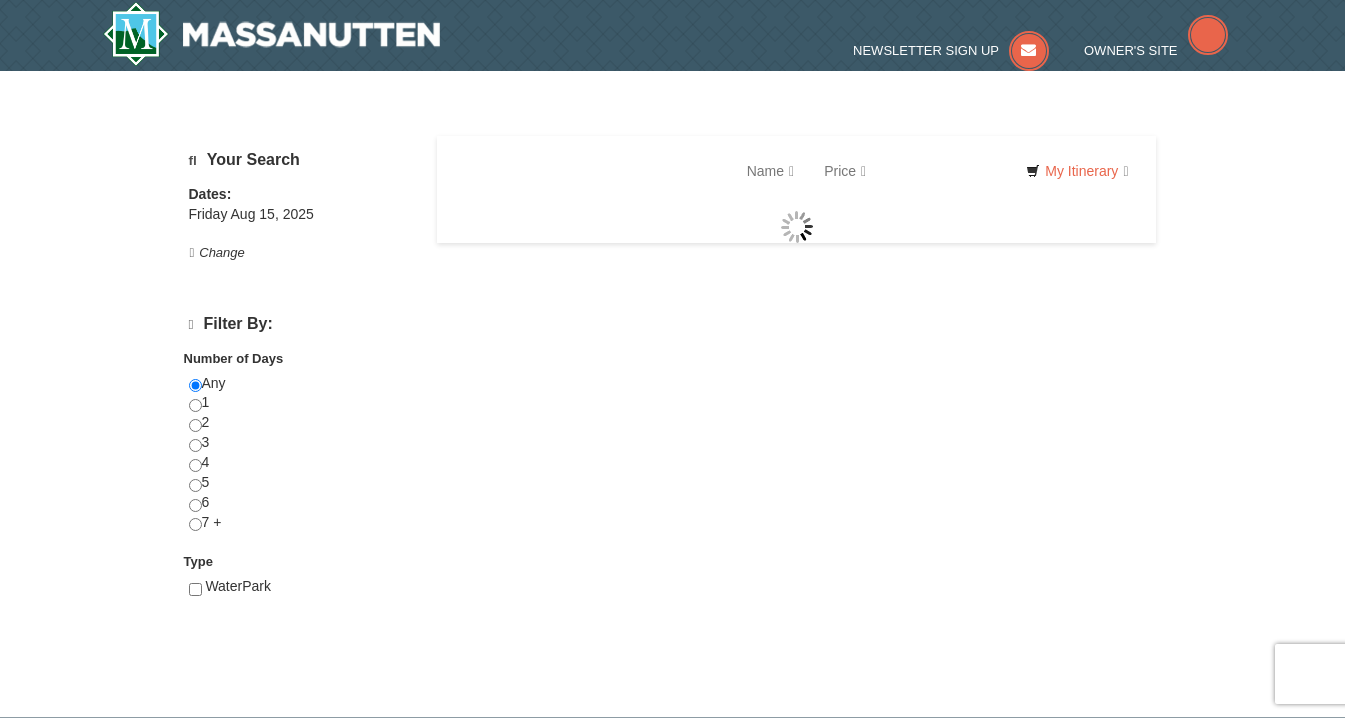 scroll, scrollTop: 0, scrollLeft: 0, axis: both 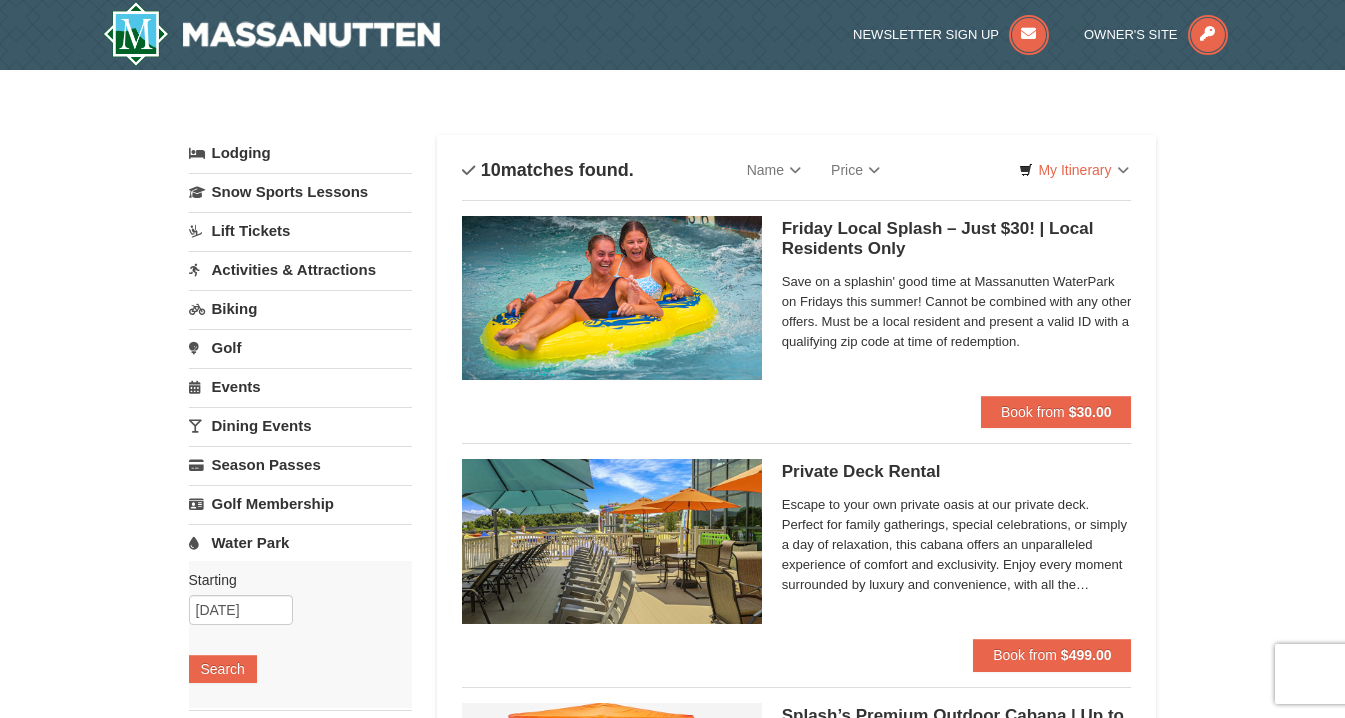 click on "Water Park" at bounding box center [300, 542] 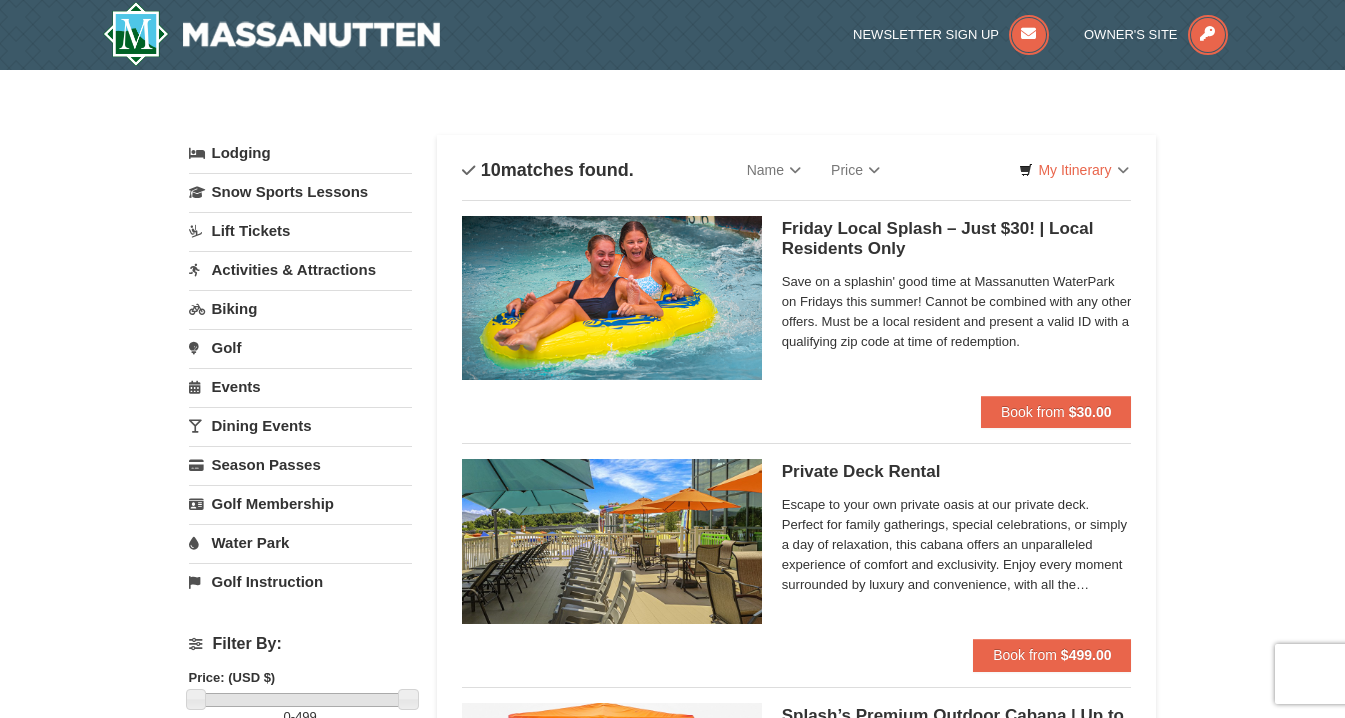 click on "Water Park" at bounding box center (300, 542) 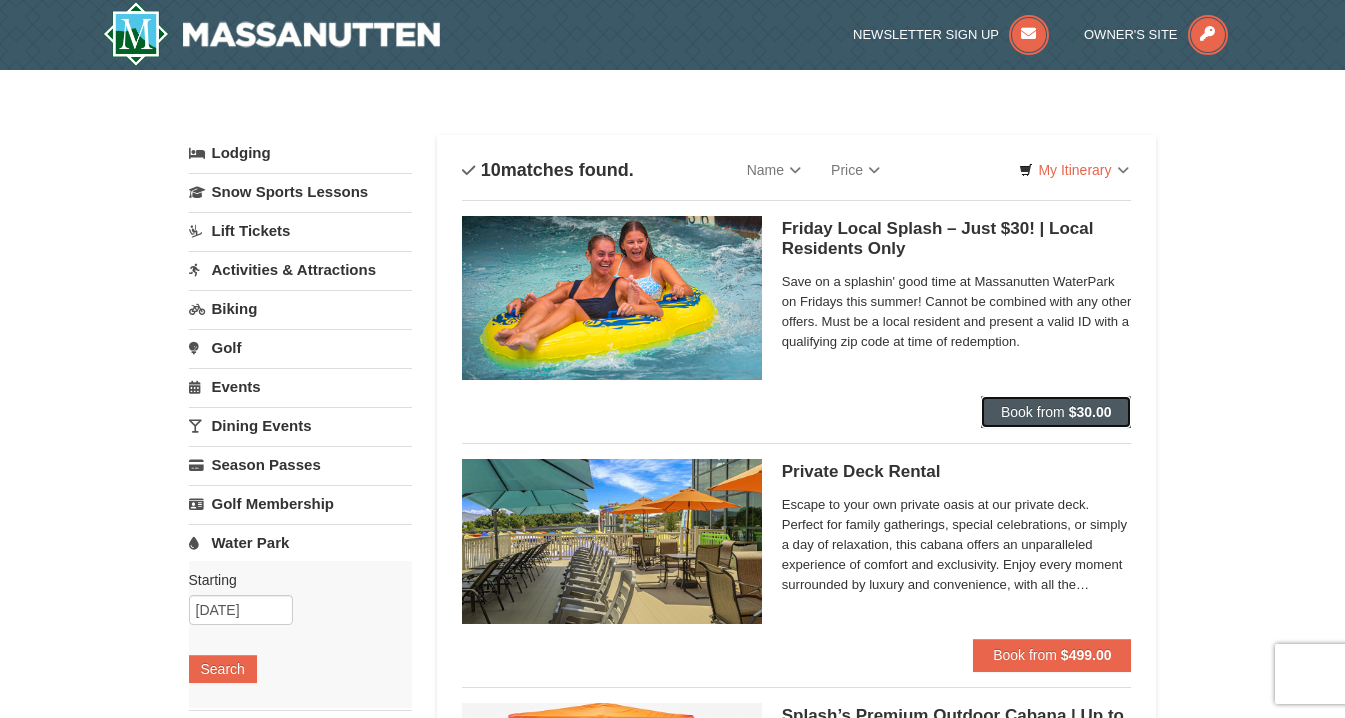 click on "Book from" at bounding box center [1033, 412] 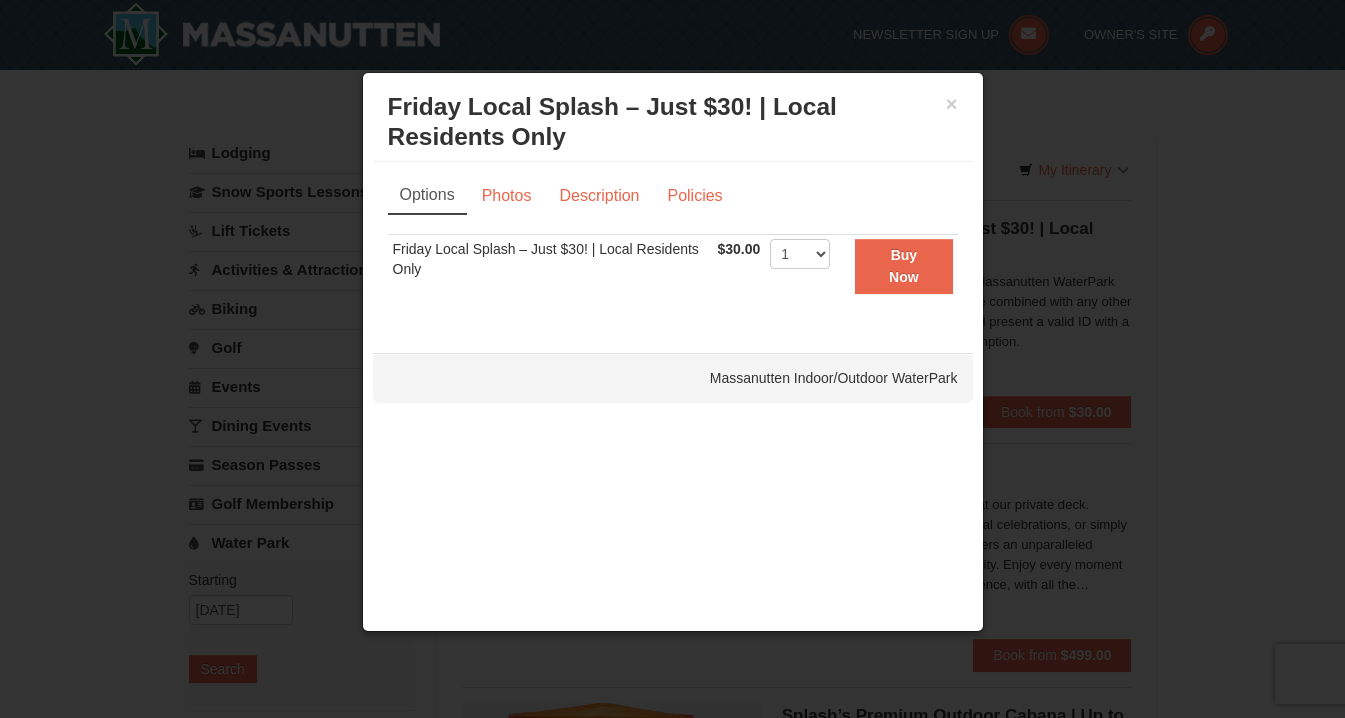 click at bounding box center [672, 359] 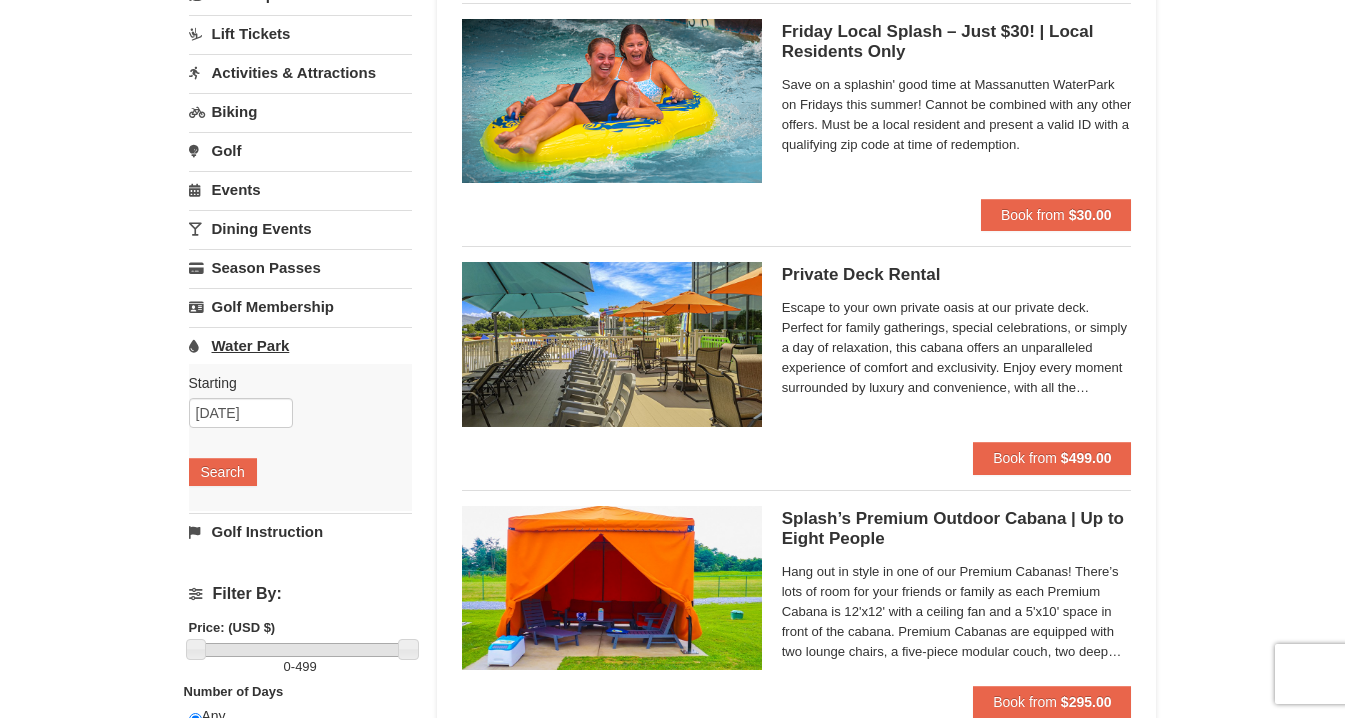 scroll, scrollTop: 204, scrollLeft: 0, axis: vertical 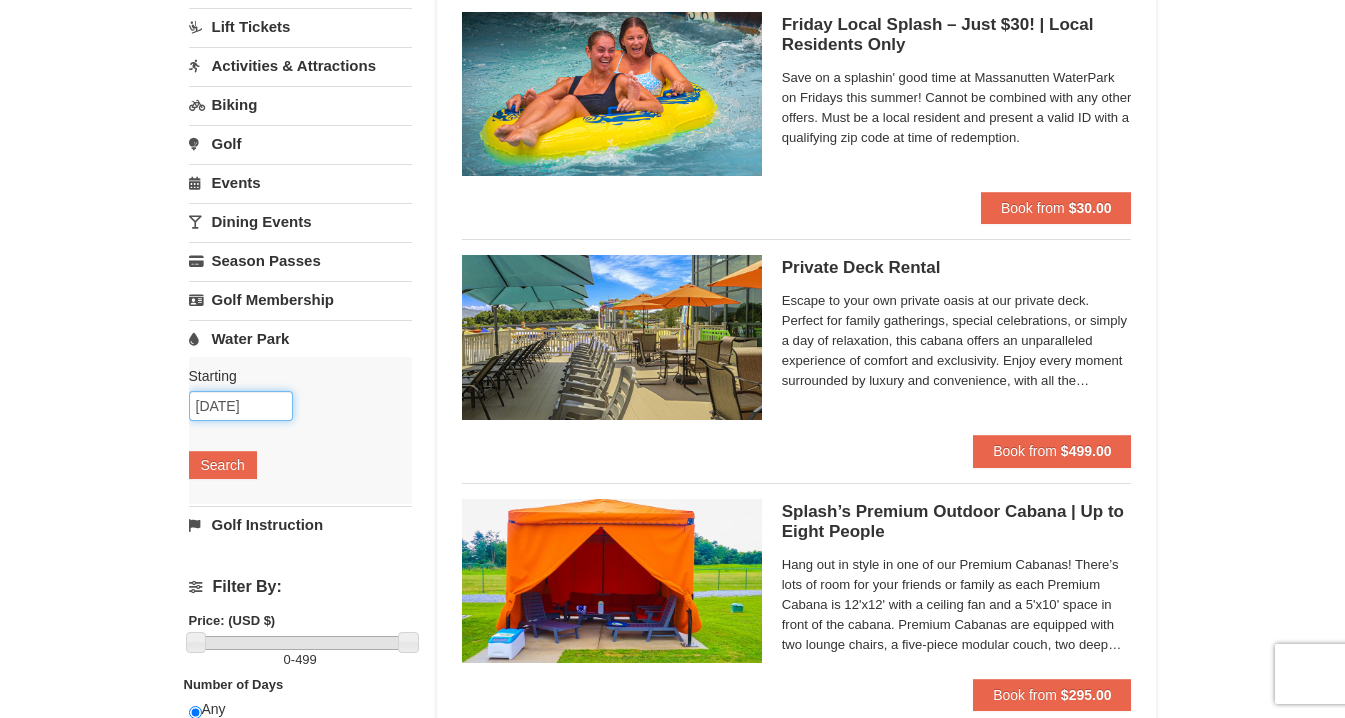 click on "[DATE]" at bounding box center (241, 406) 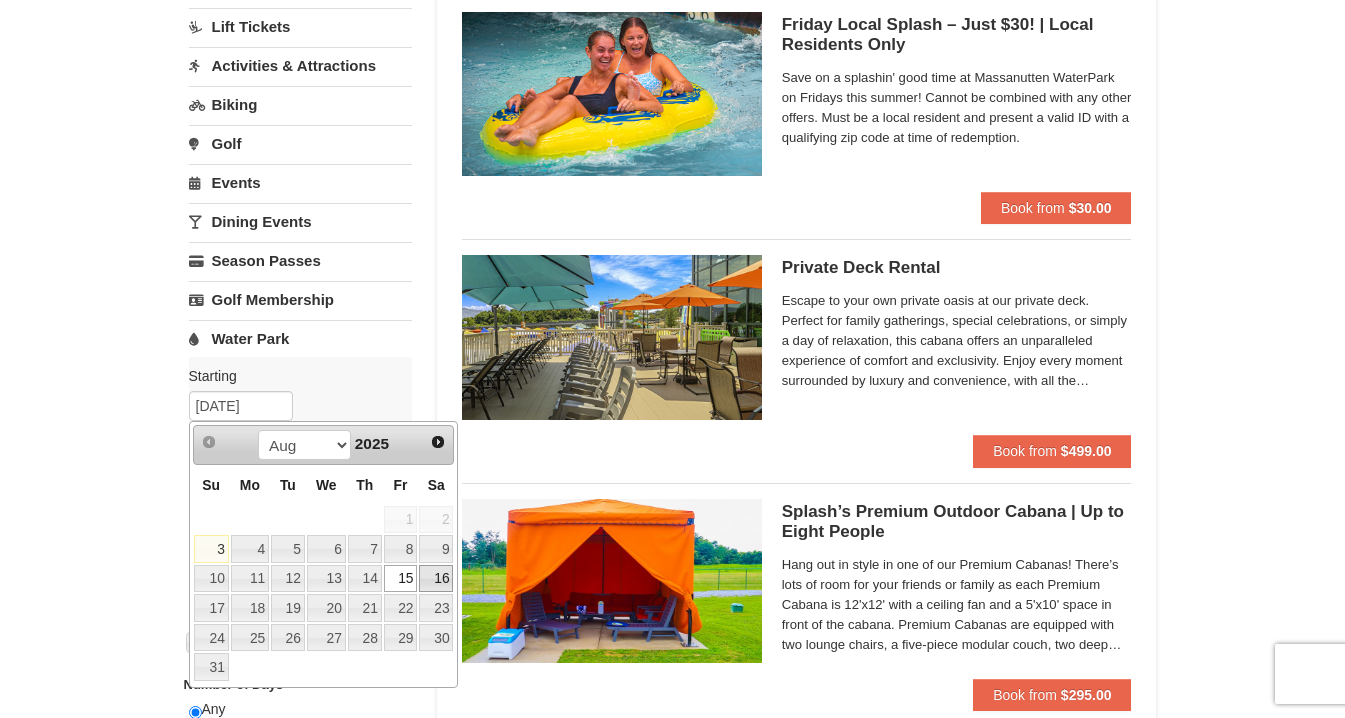 click on "16" at bounding box center [436, 579] 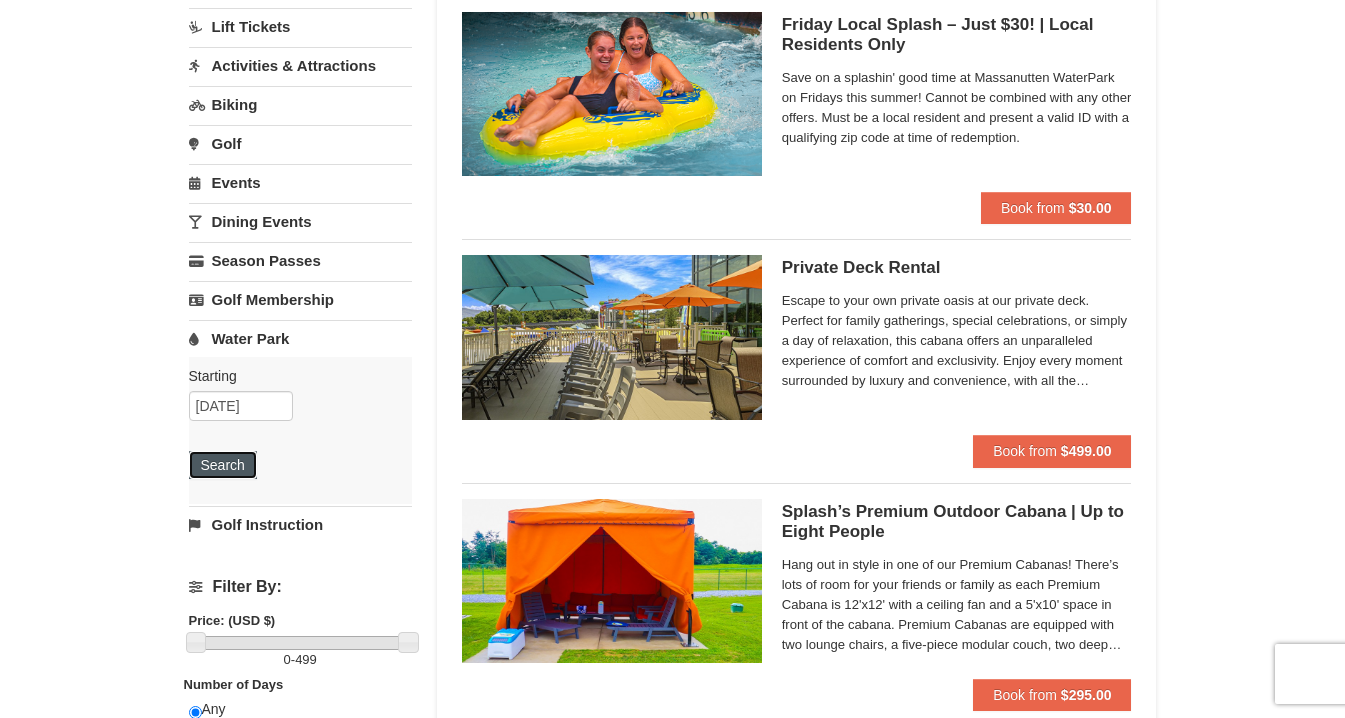 click on "Search" at bounding box center [223, 465] 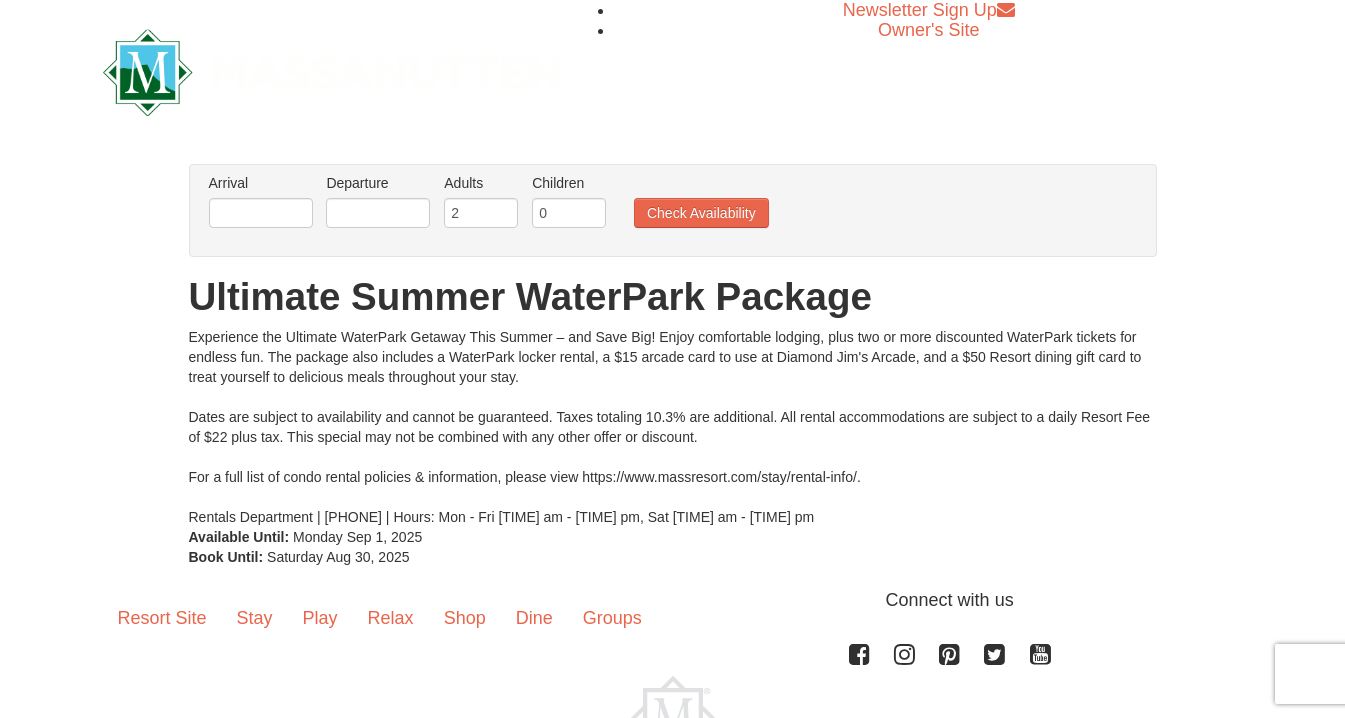 scroll, scrollTop: 0, scrollLeft: 0, axis: both 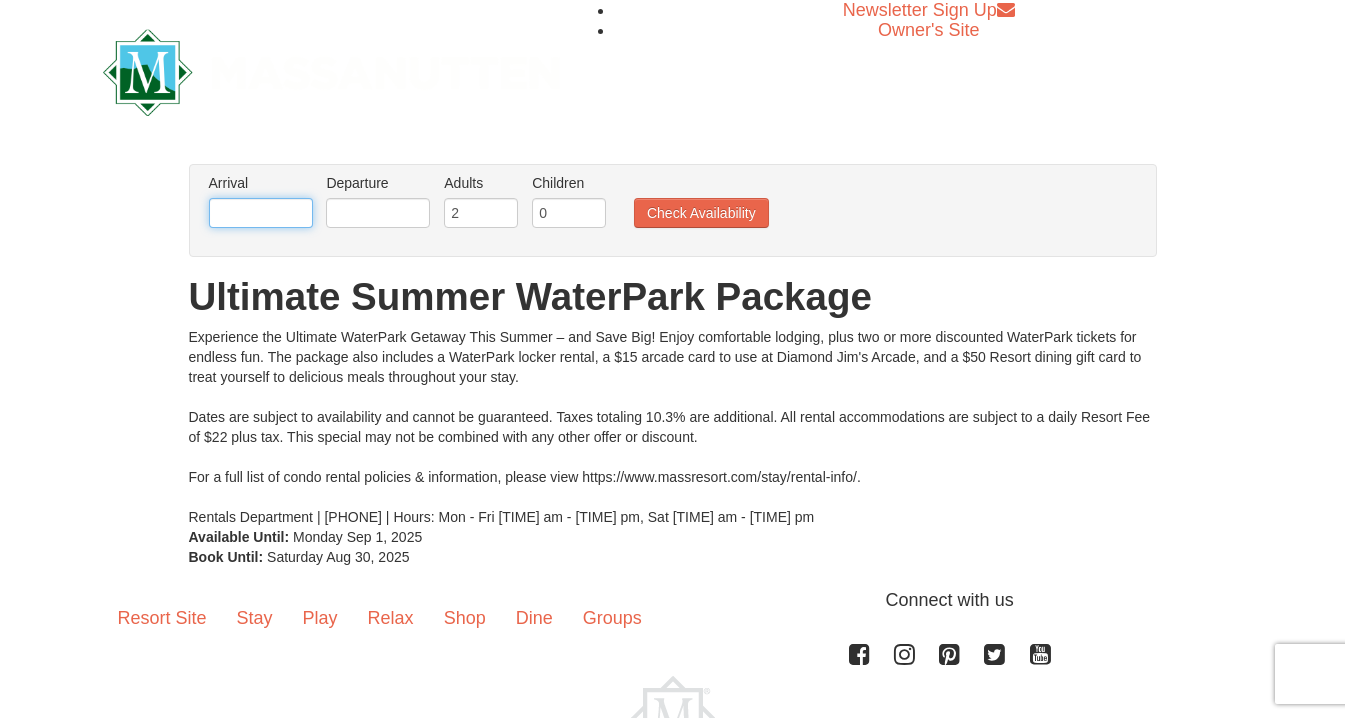 click at bounding box center (261, 213) 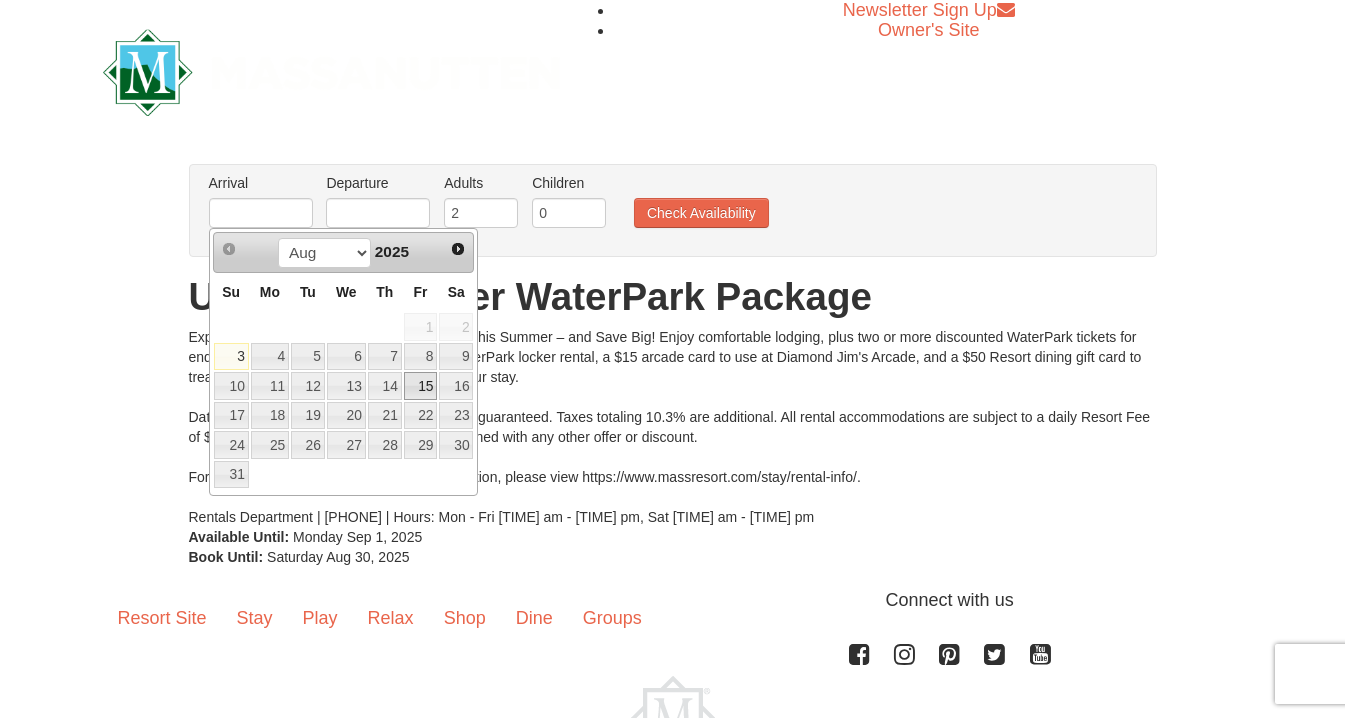 click on "15" at bounding box center (421, 386) 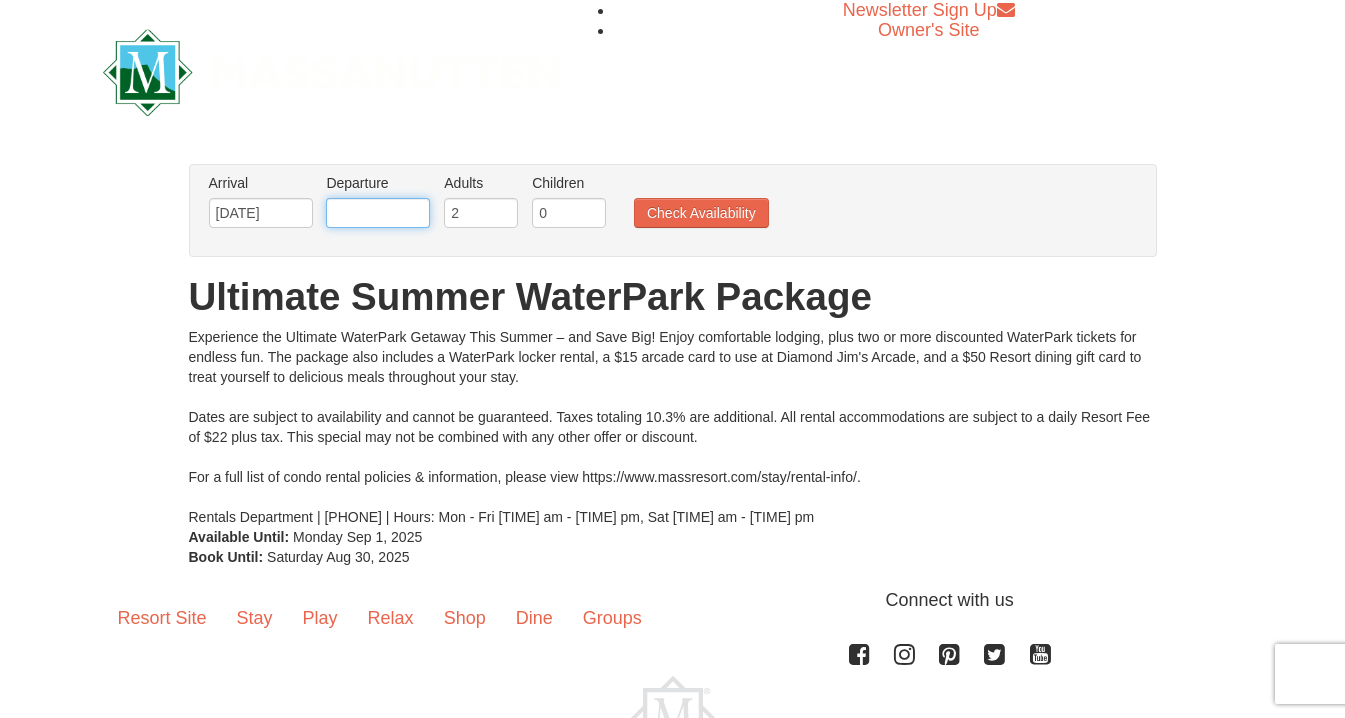 click at bounding box center (378, 213) 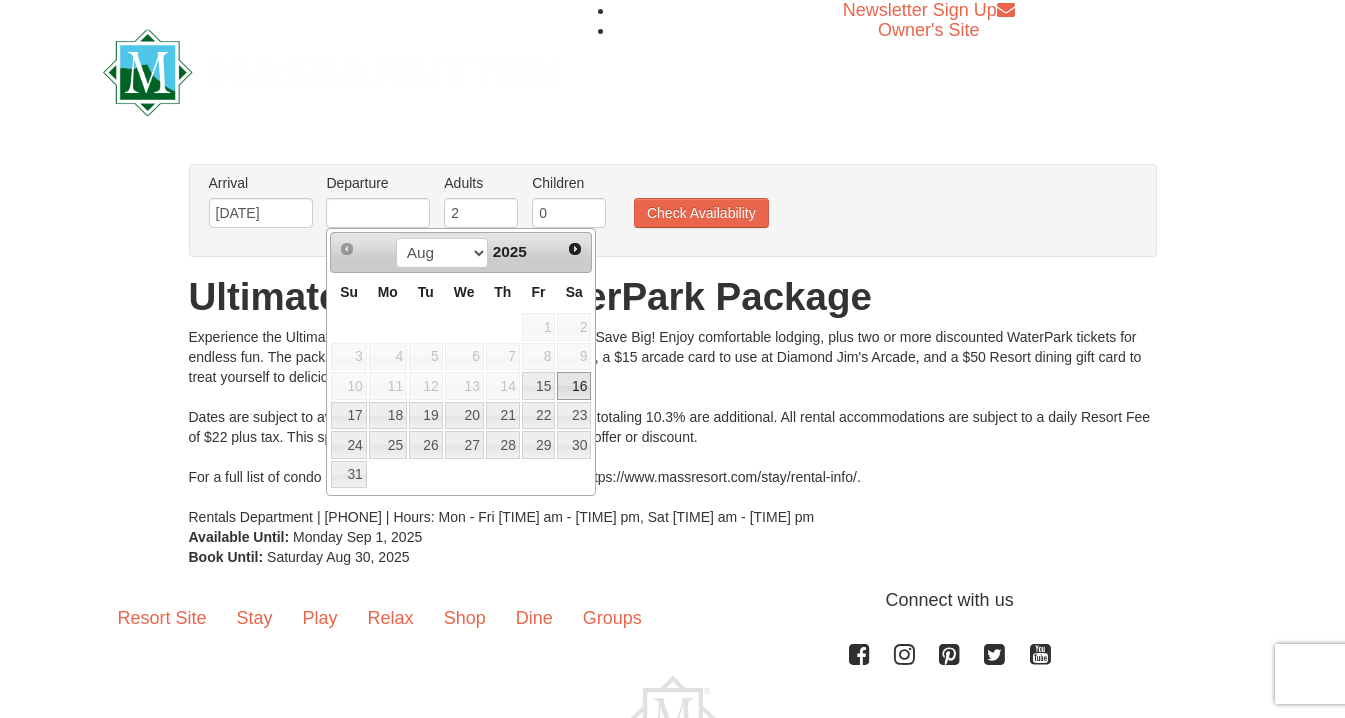 click on "16" at bounding box center [574, 386] 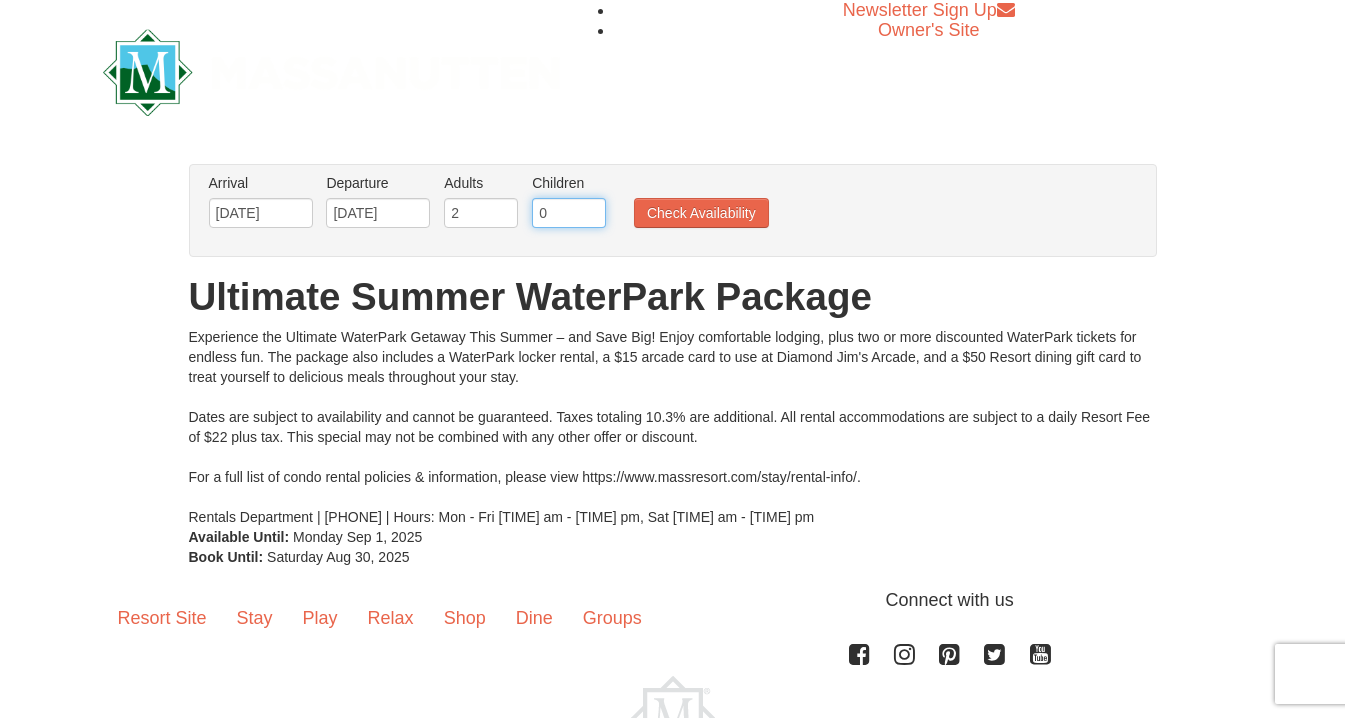 click on "0" at bounding box center [569, 213] 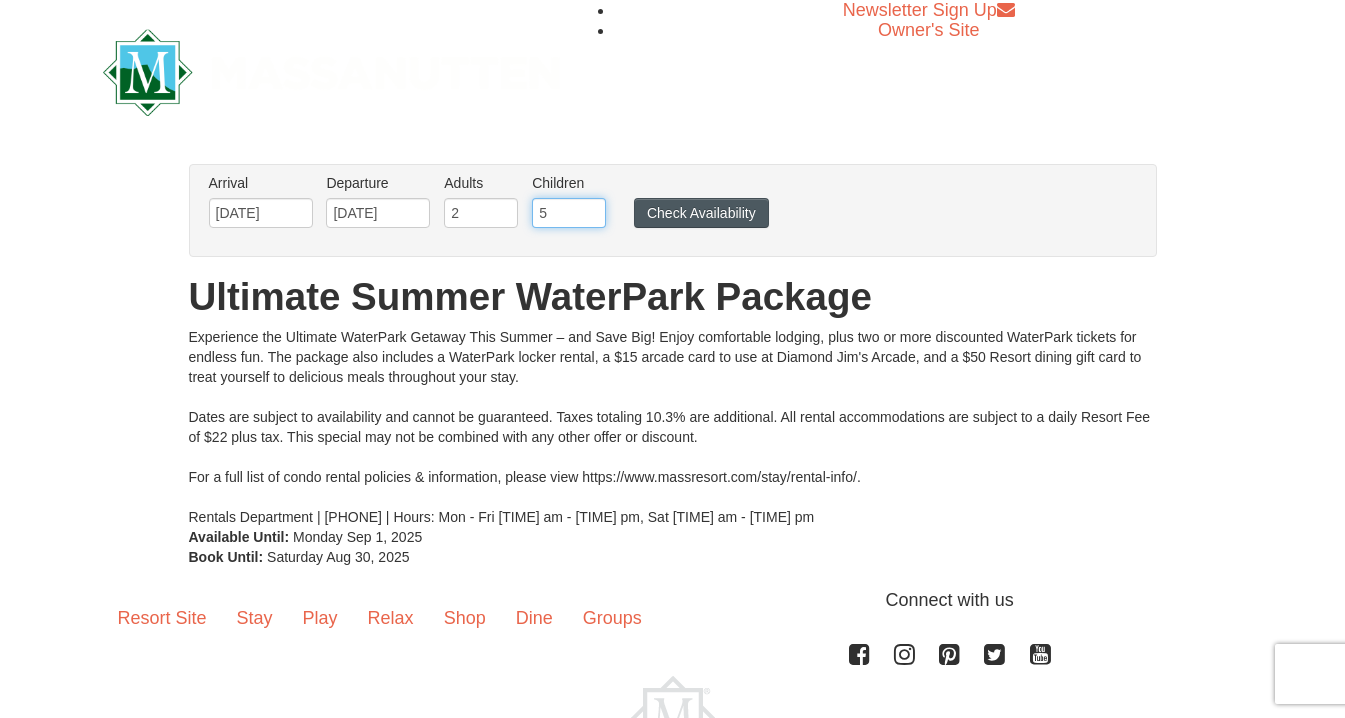 type on "5" 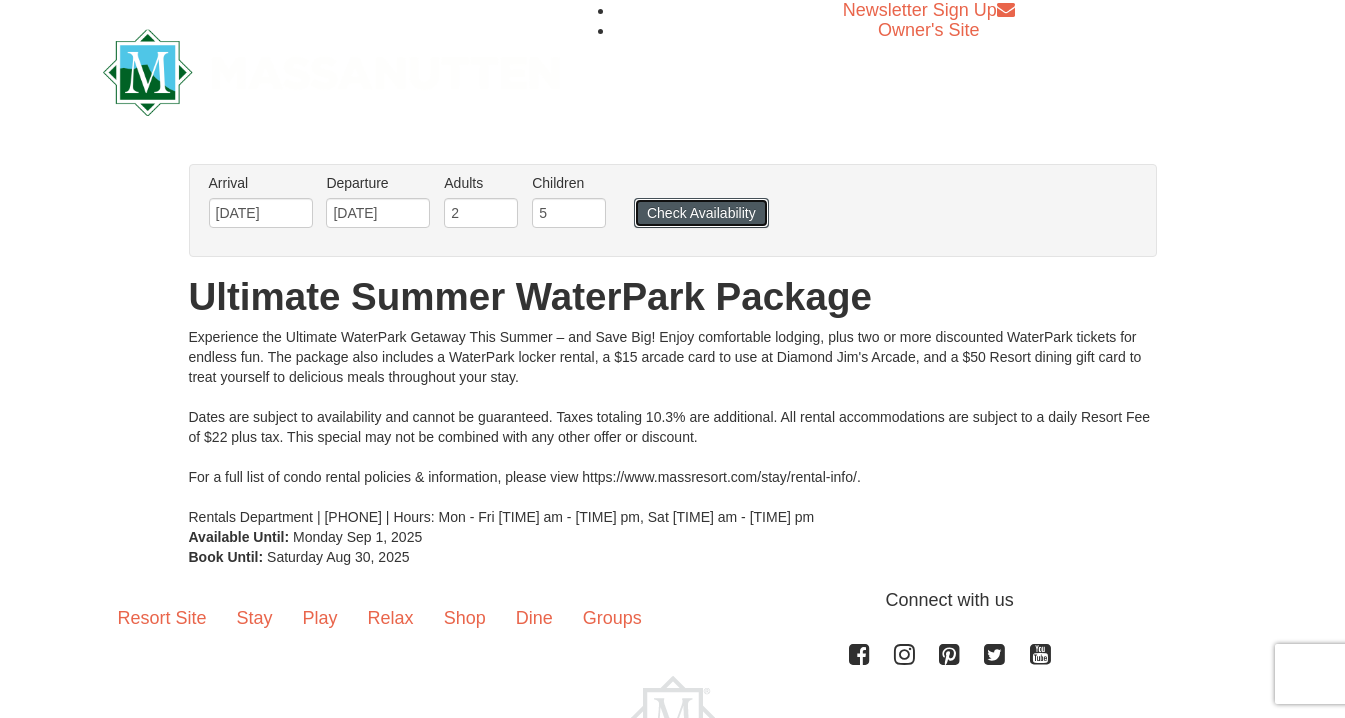 click on "Check Availability" at bounding box center [701, 213] 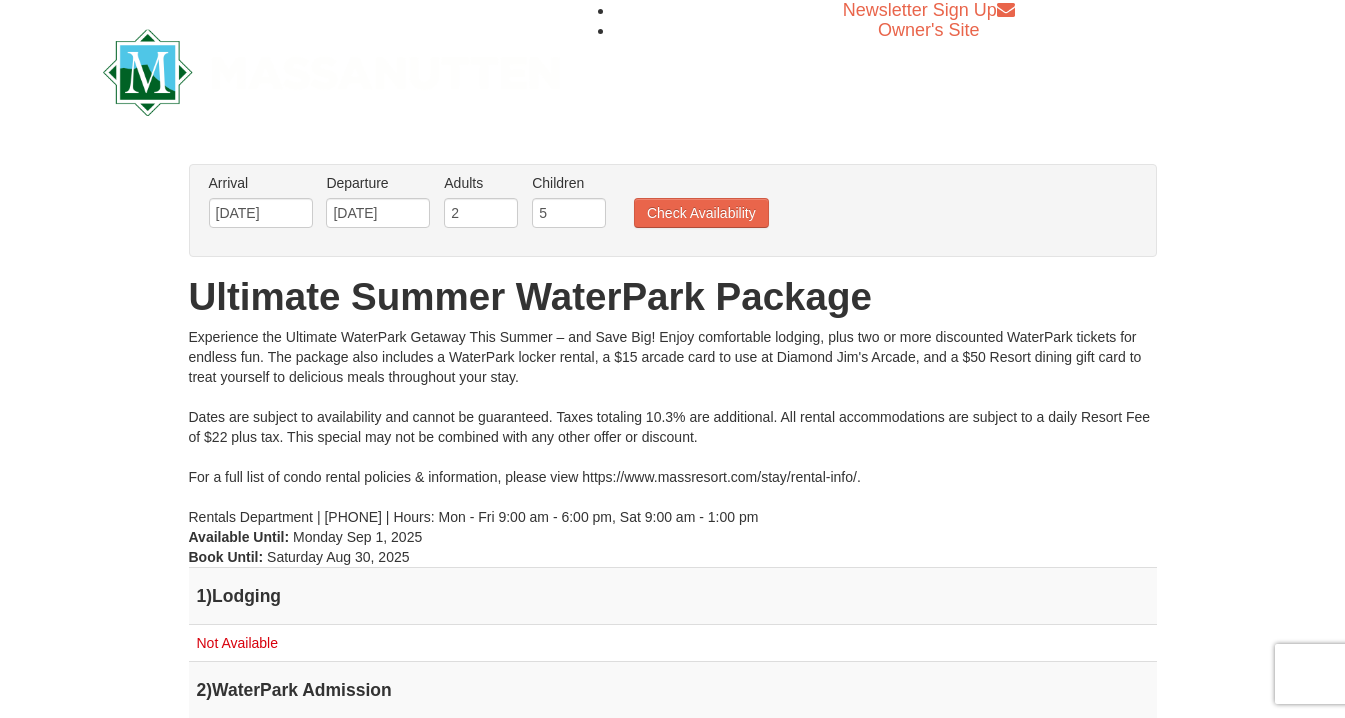 scroll, scrollTop: 0, scrollLeft: 0, axis: both 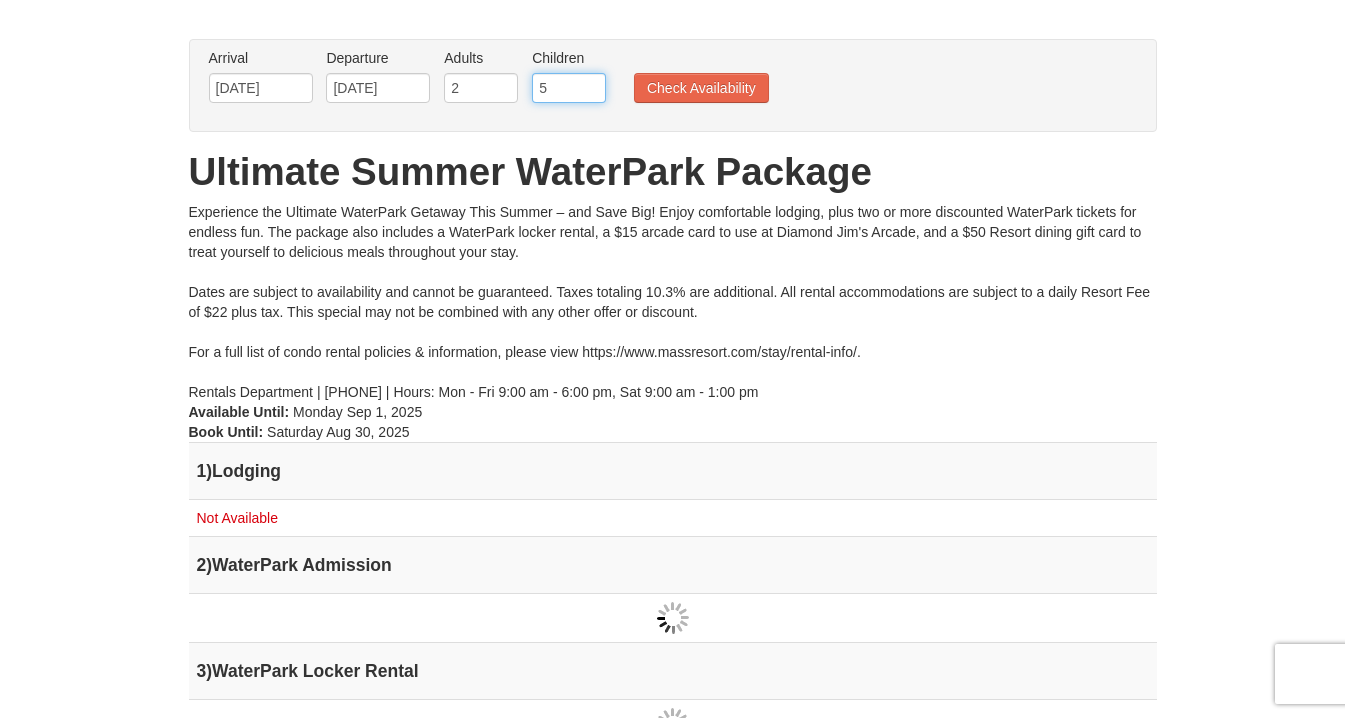 click on "5" at bounding box center [569, 88] 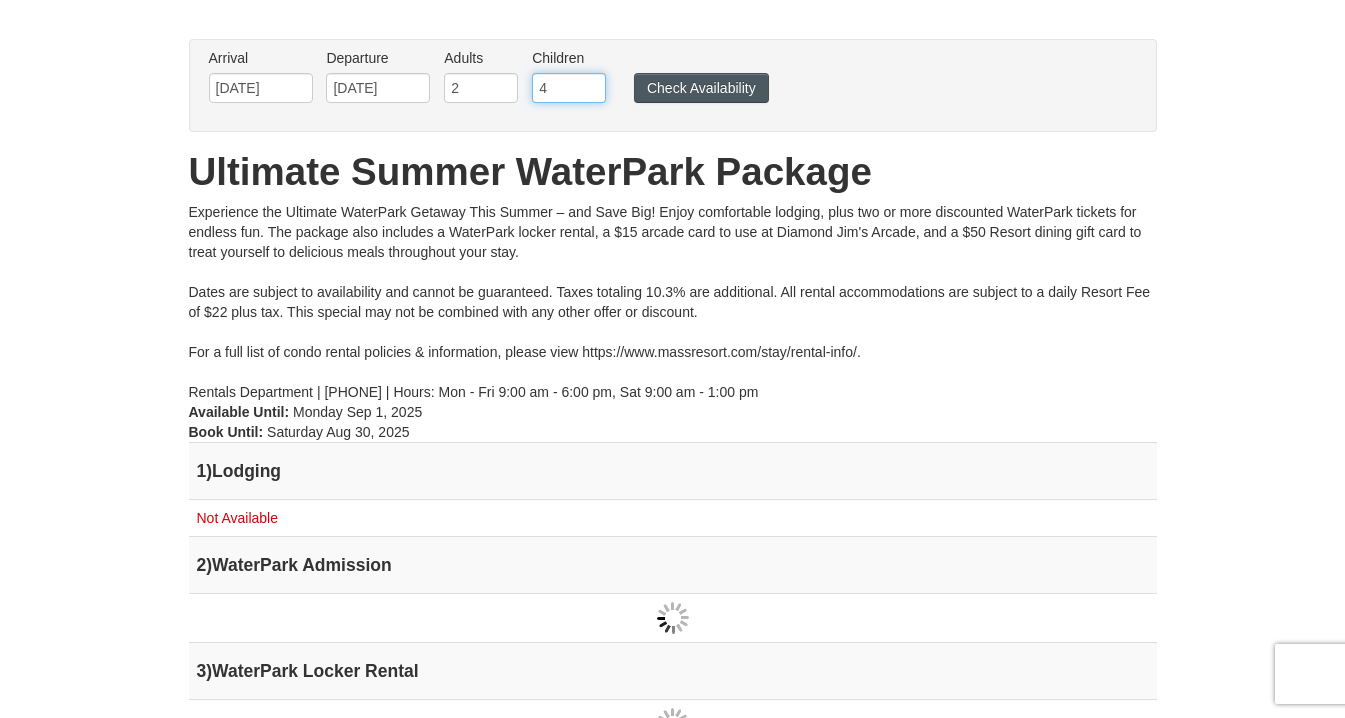 type on "4" 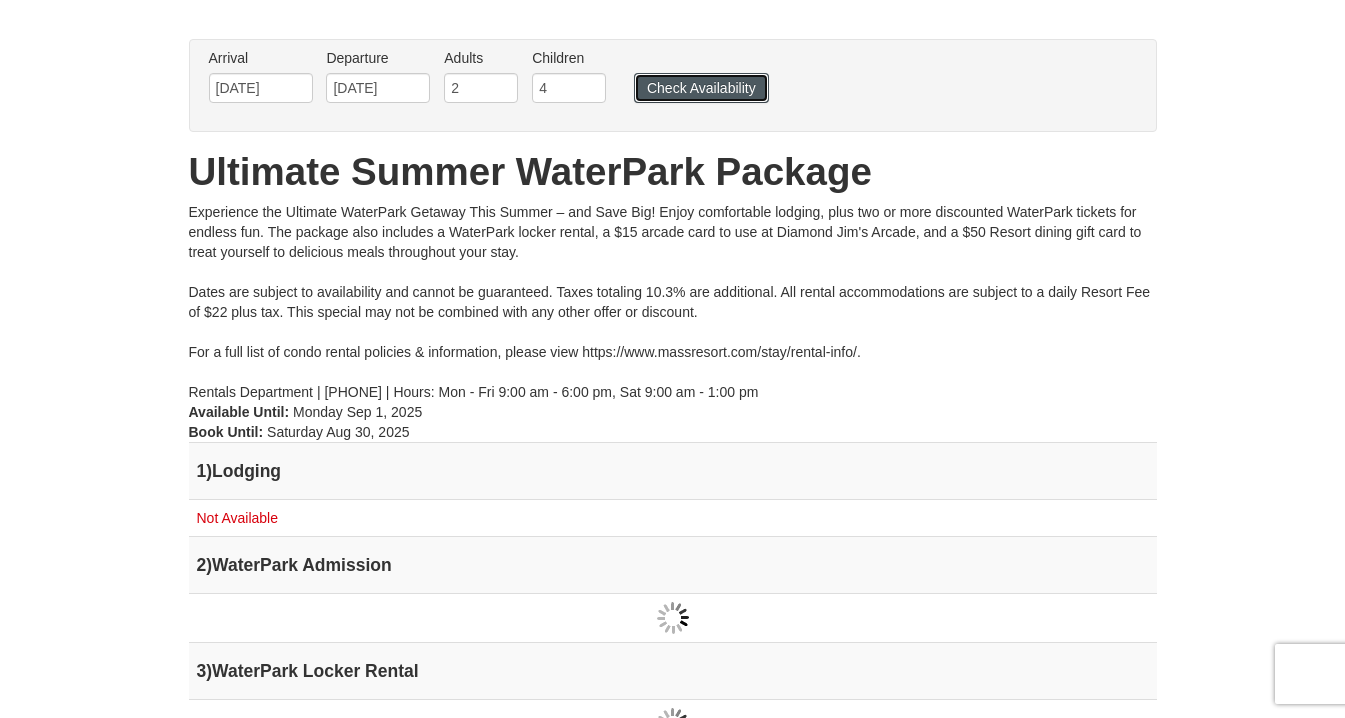 click on "Check Availability" at bounding box center (701, 88) 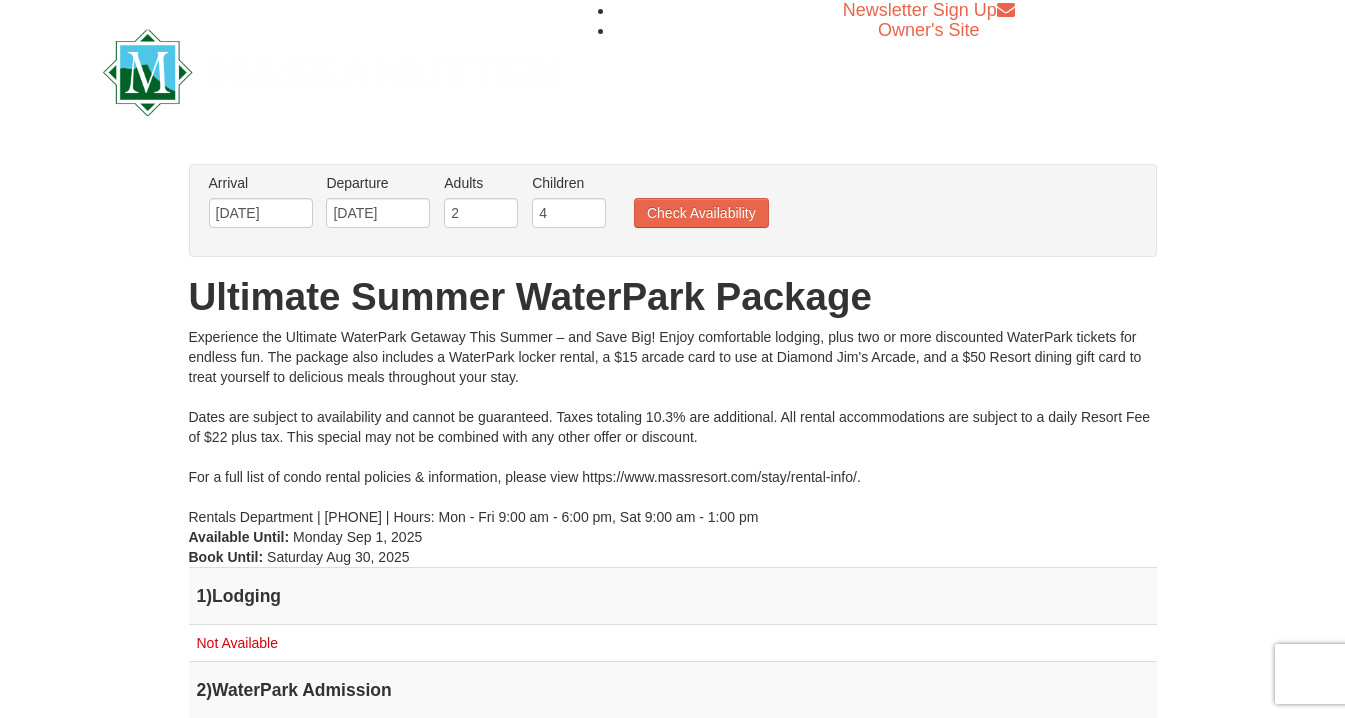 scroll, scrollTop: 0, scrollLeft: 0, axis: both 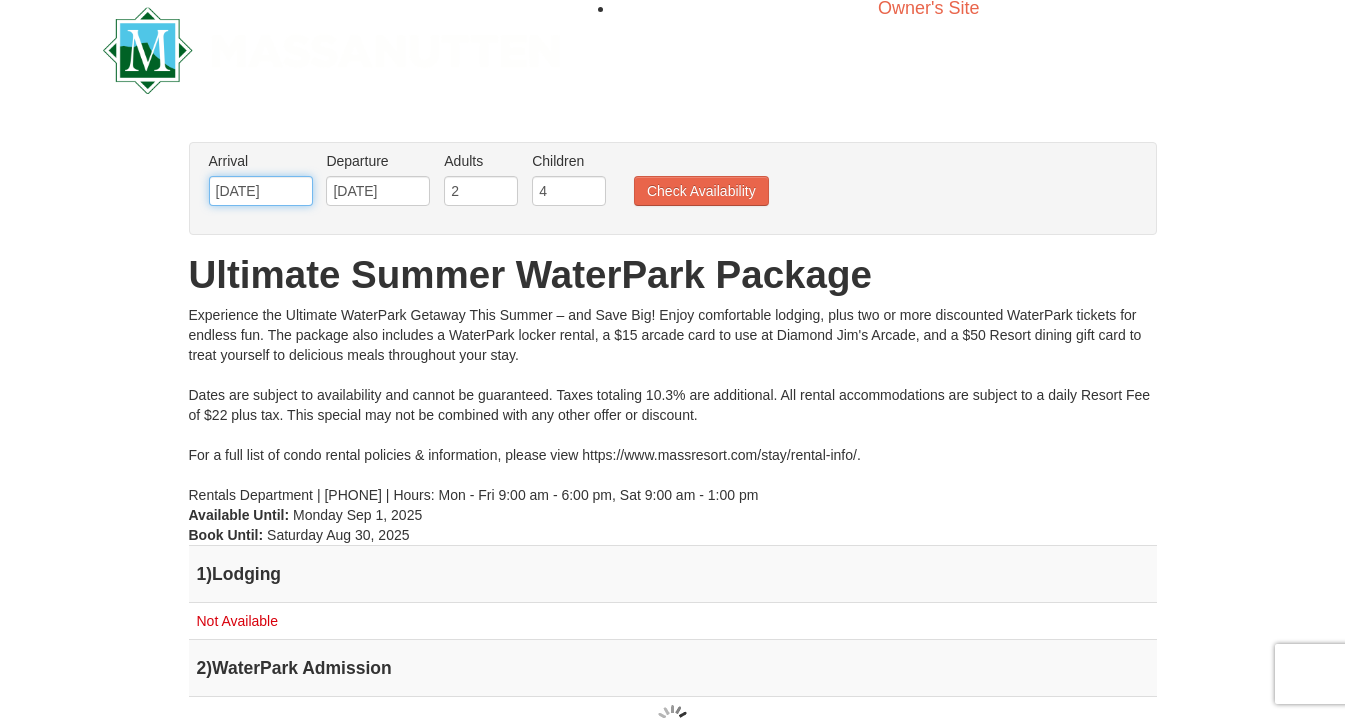 click on "[DATE]" at bounding box center (261, 191) 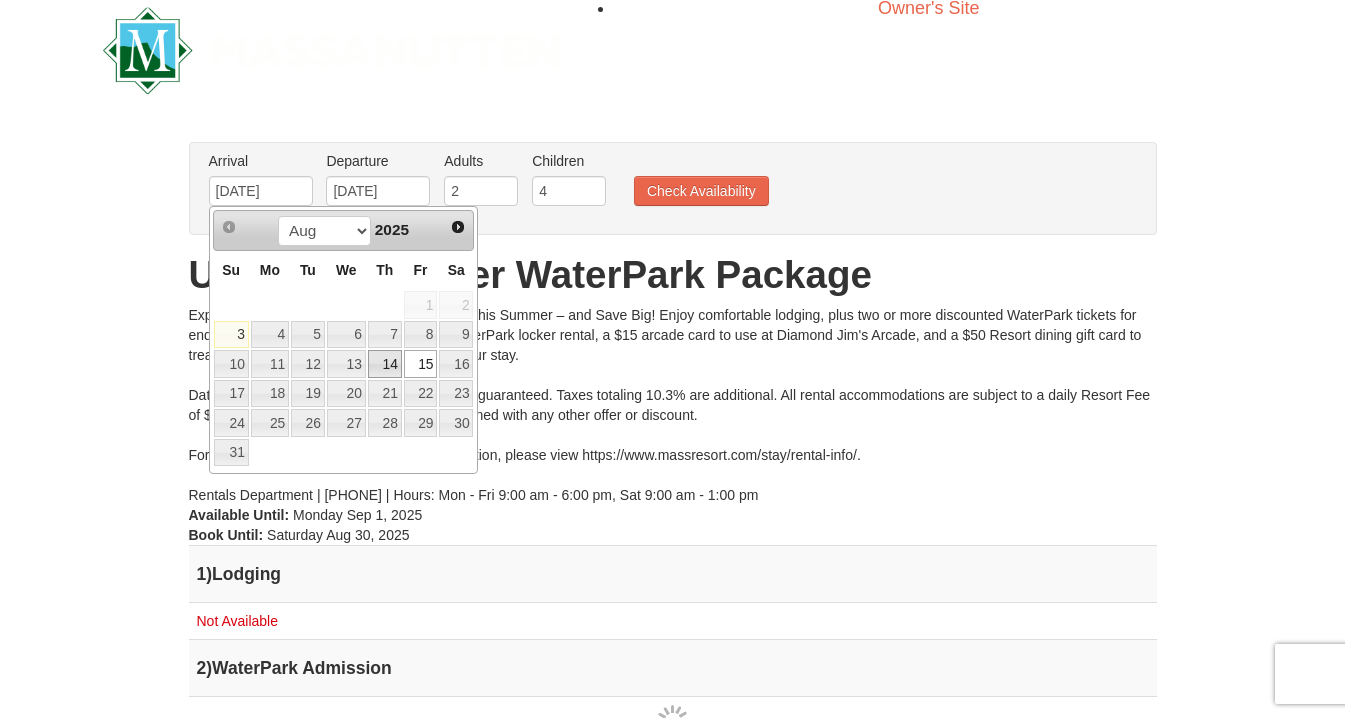 click on "14" at bounding box center (385, 364) 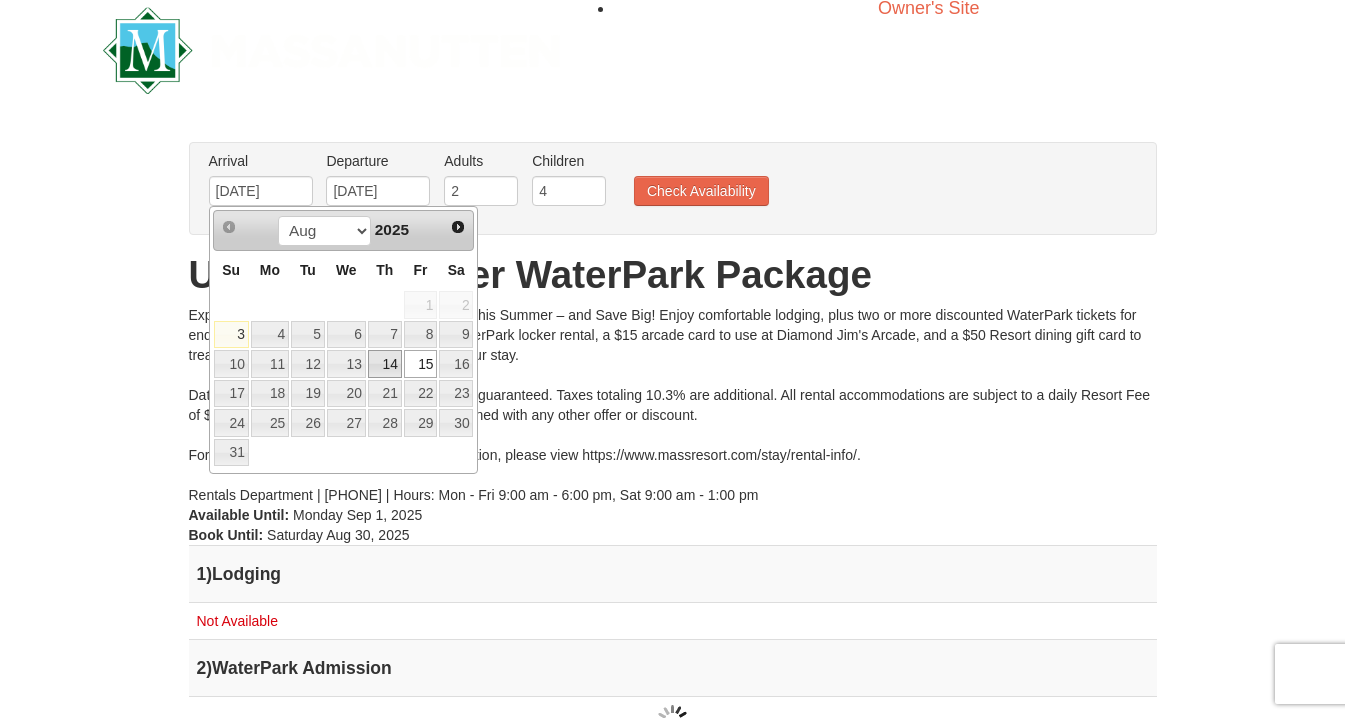 type on "[DATE]" 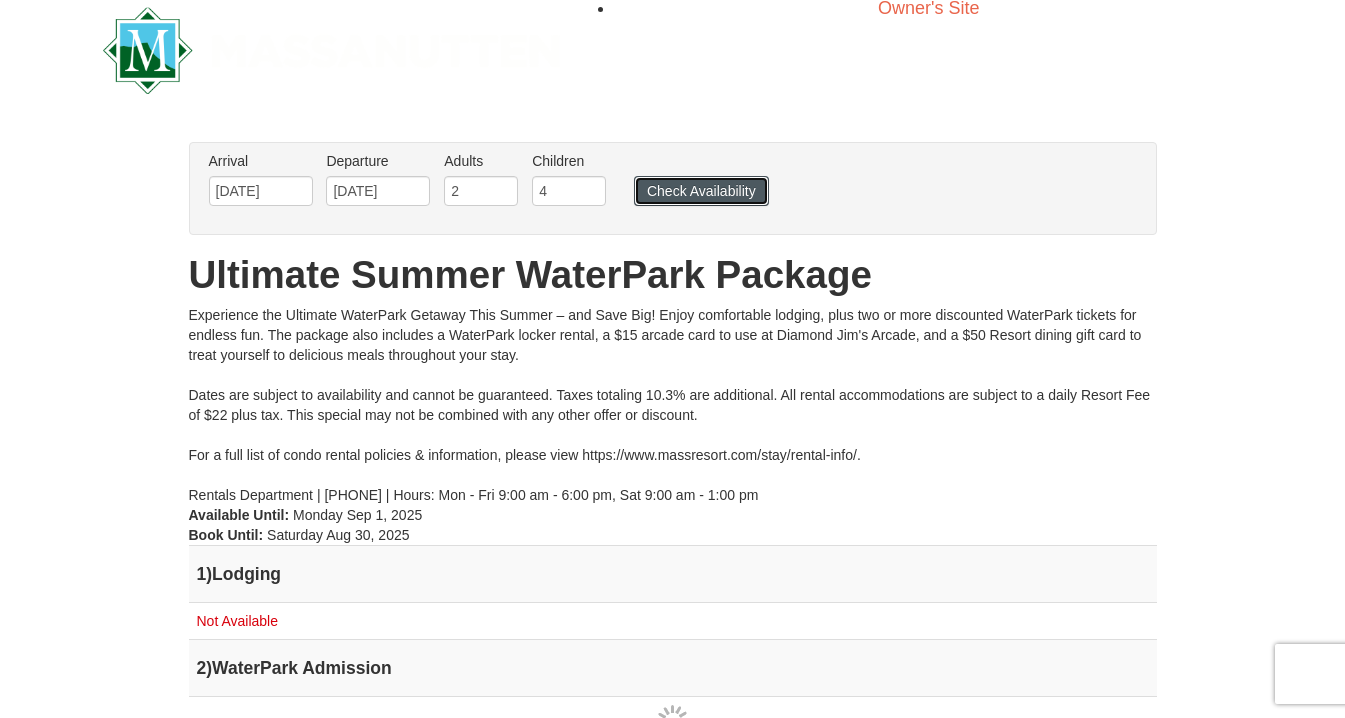 click on "Check Availability" at bounding box center [701, 191] 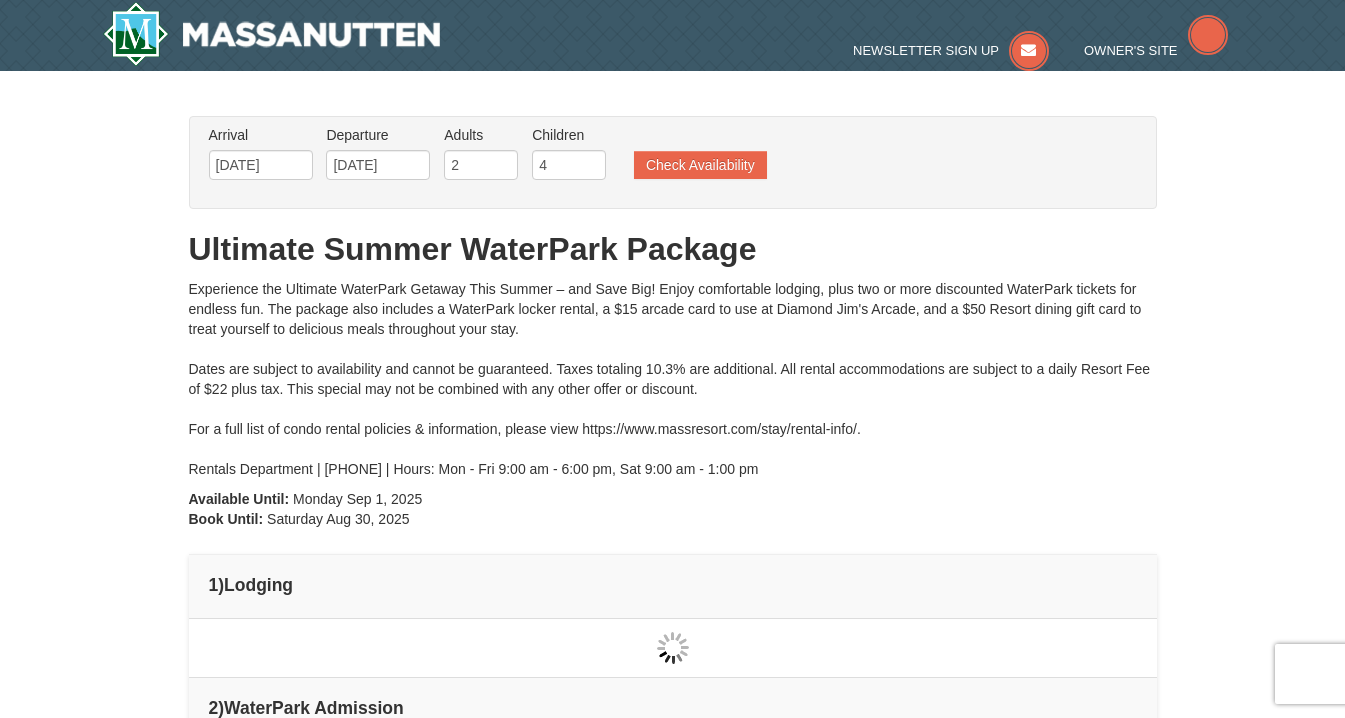 scroll, scrollTop: 0, scrollLeft: 0, axis: both 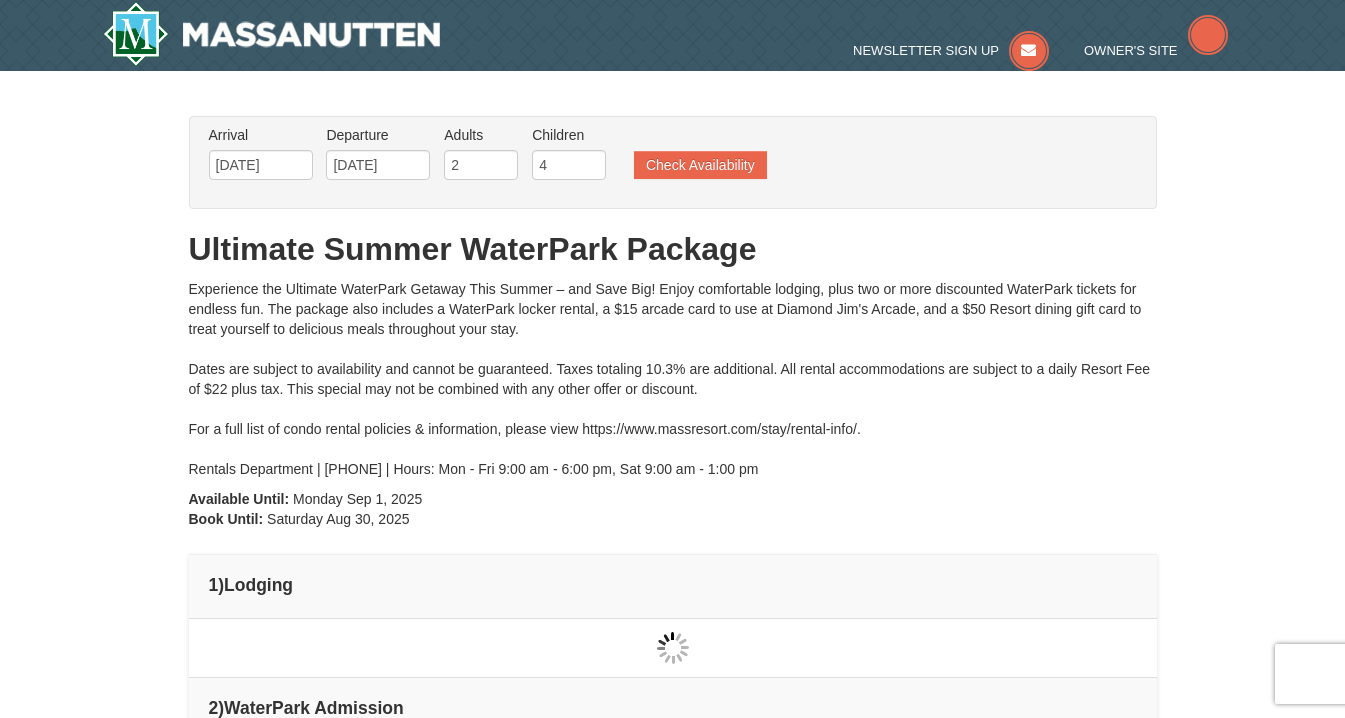 type on "[DATE]" 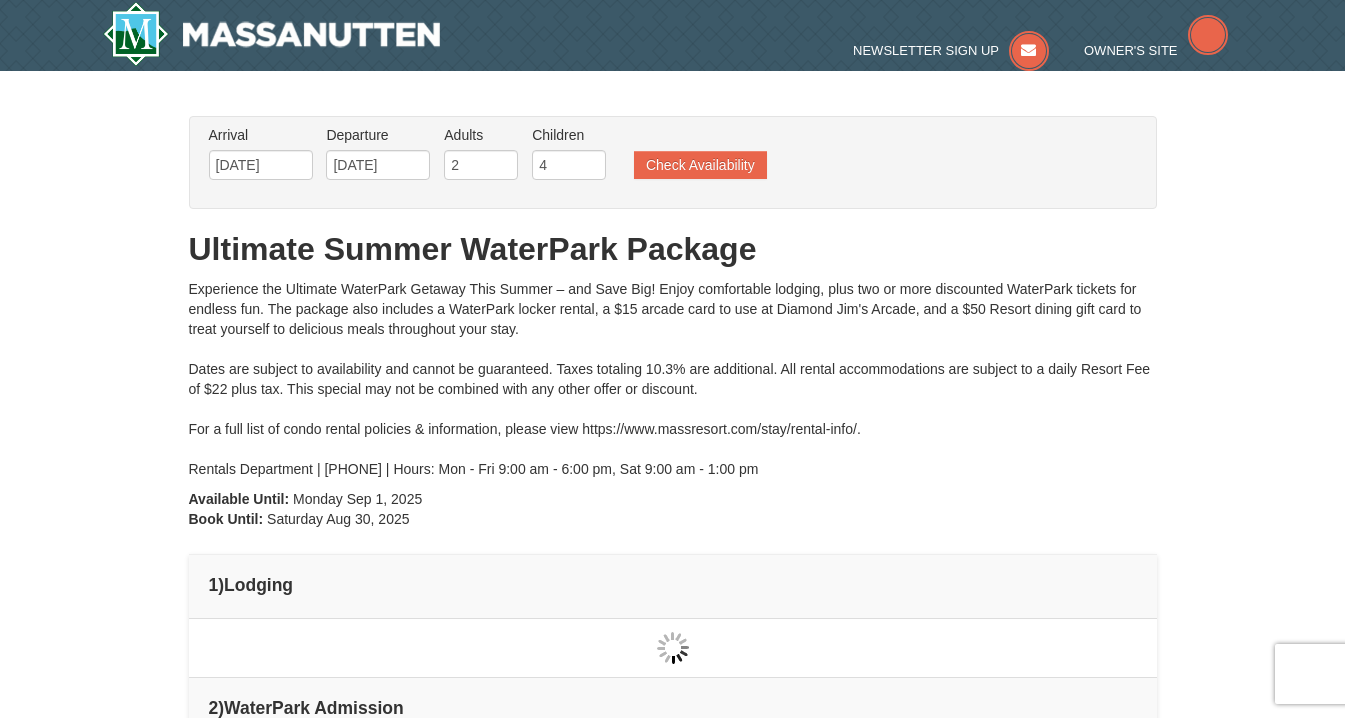 type on "[DATE]" 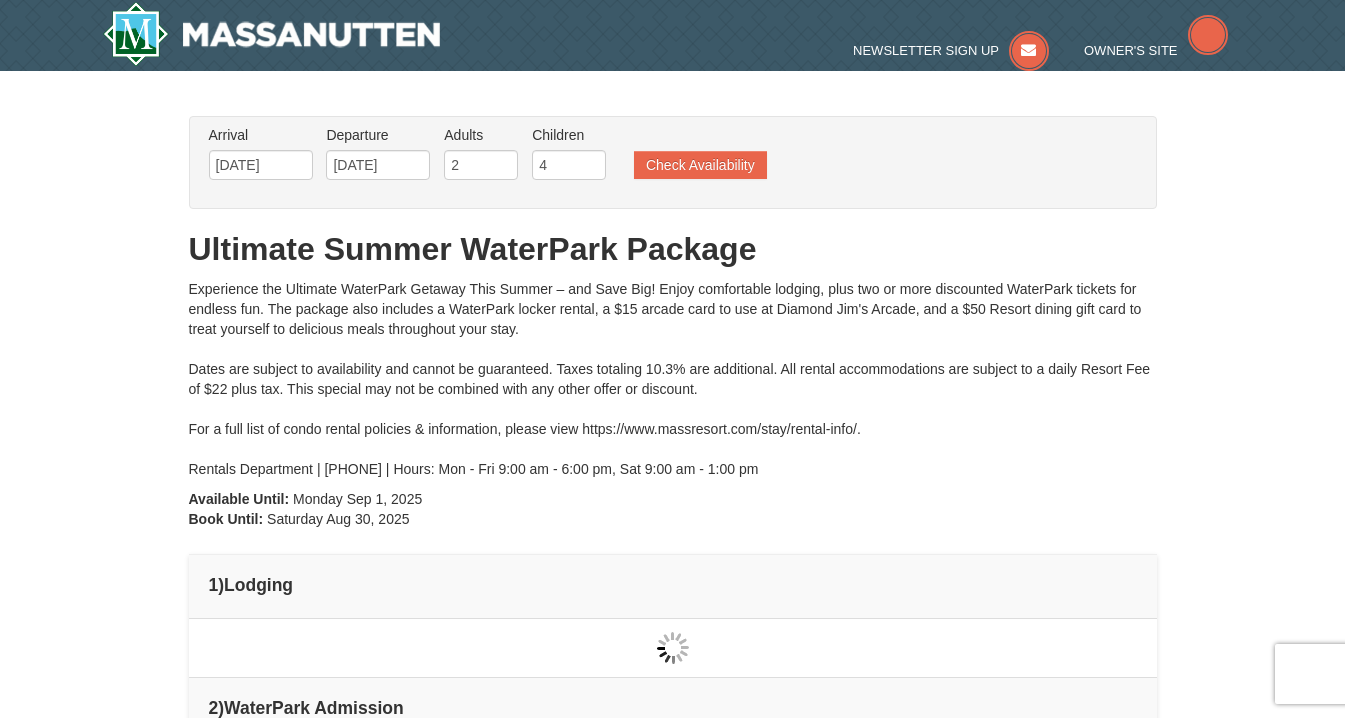 type on "[DATE]" 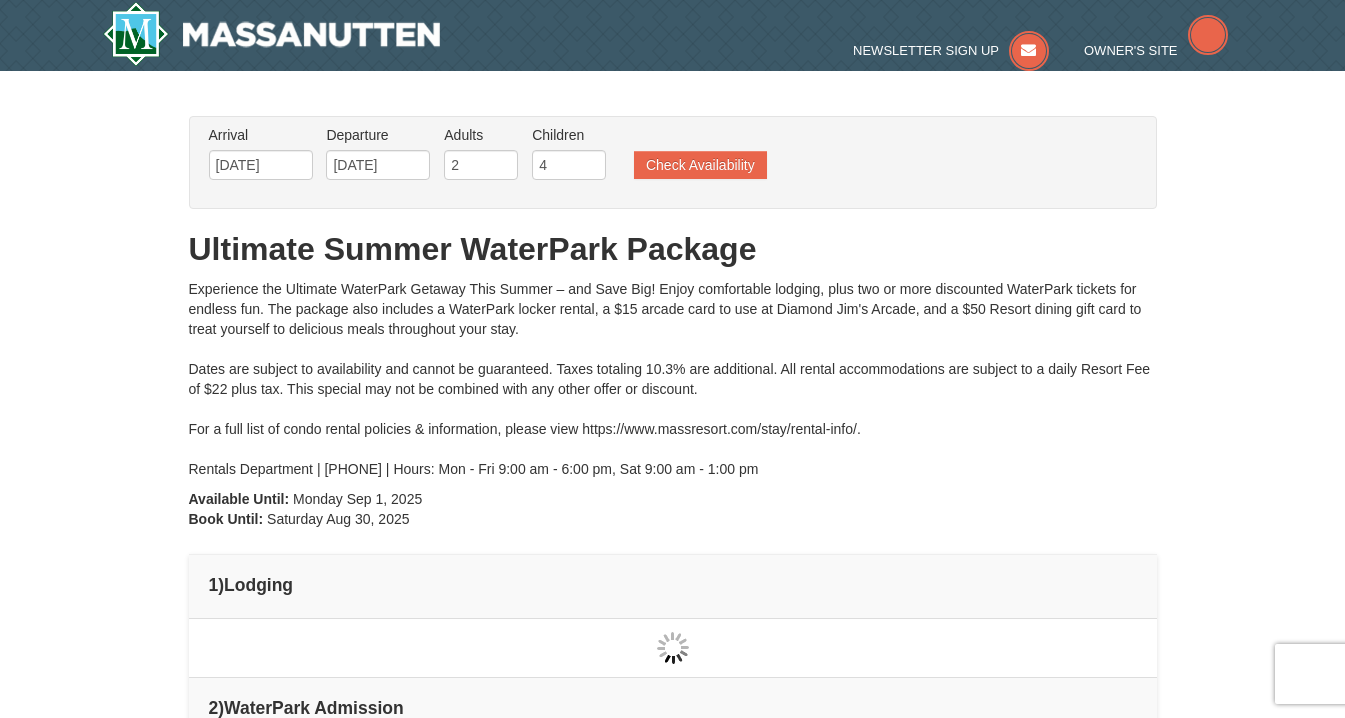 type on "08/14/2025" 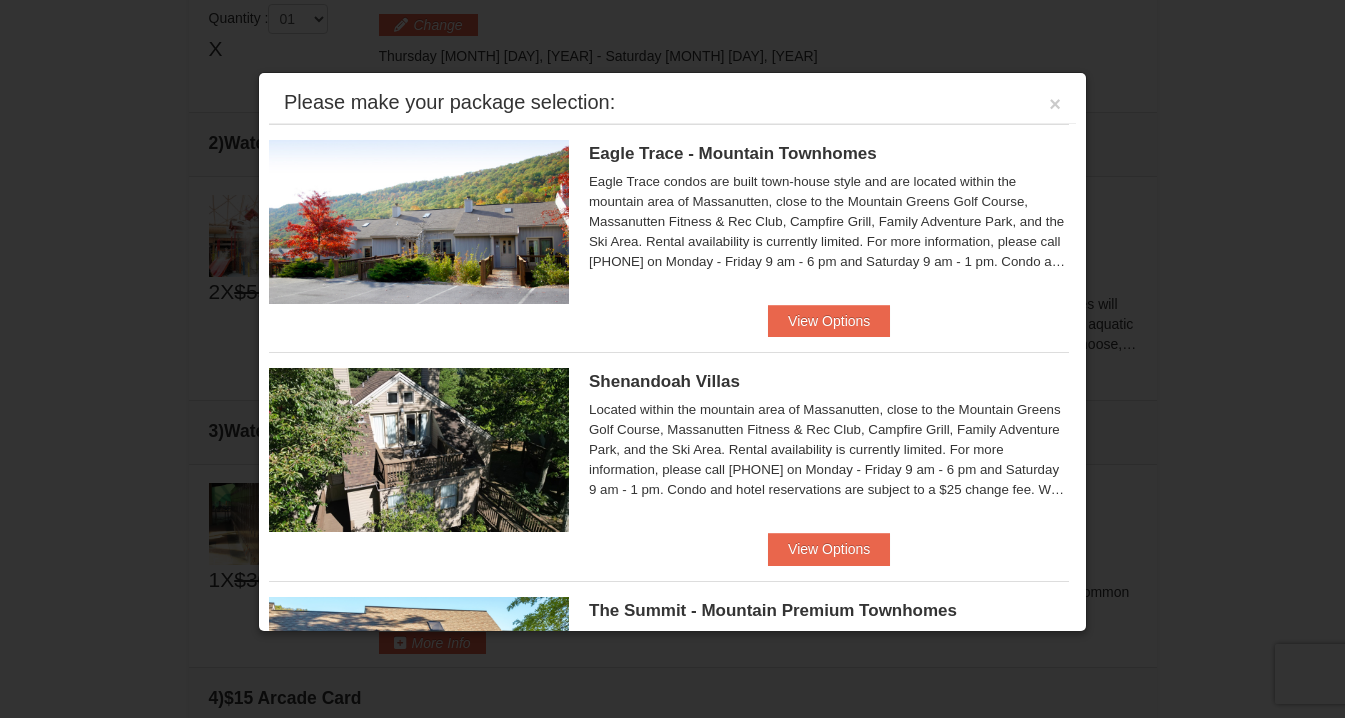 scroll, scrollTop: 631, scrollLeft: 0, axis: vertical 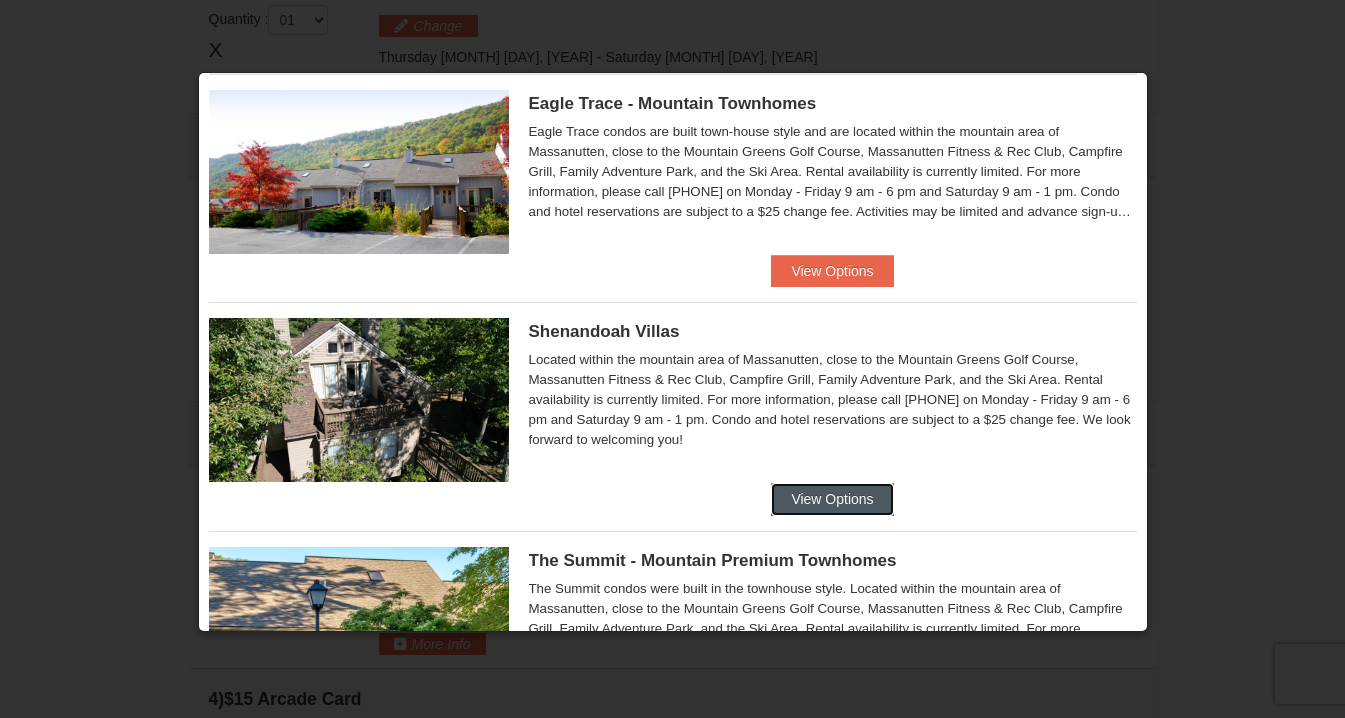 click on "View Options" at bounding box center (832, 499) 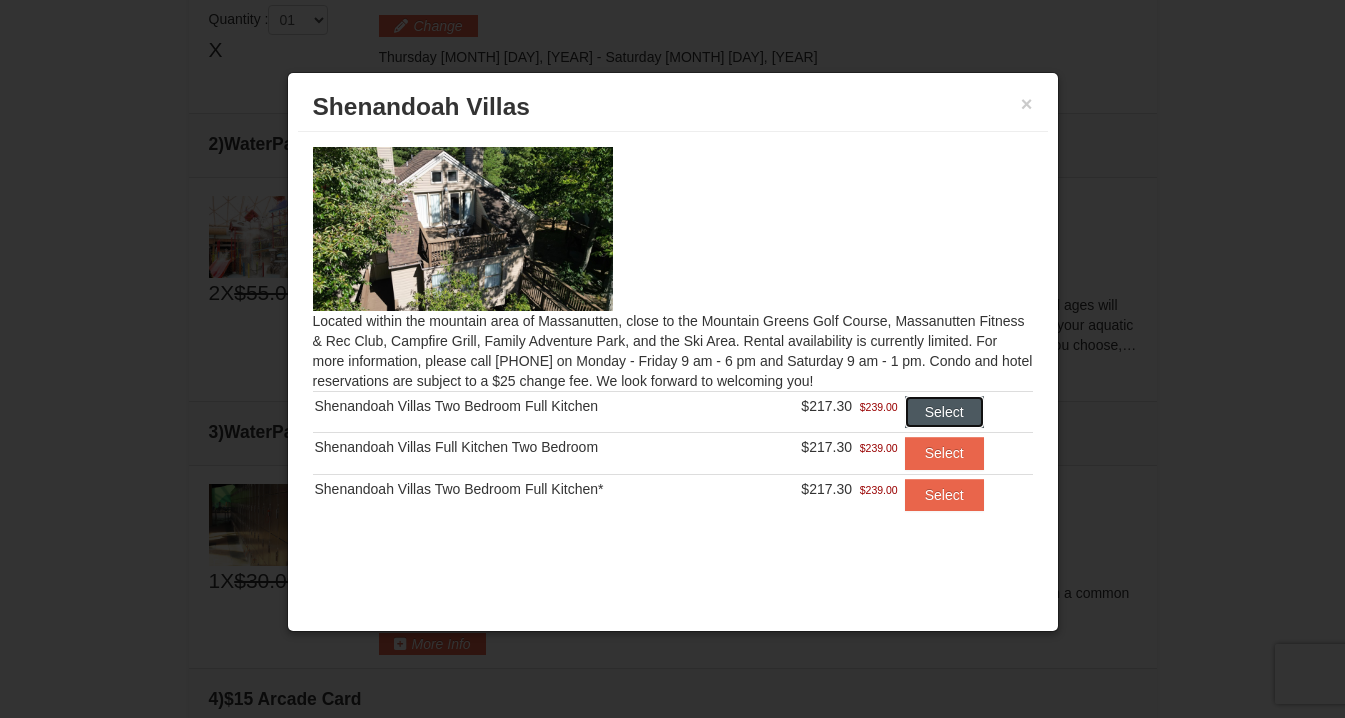 click on "Select" at bounding box center (944, 412) 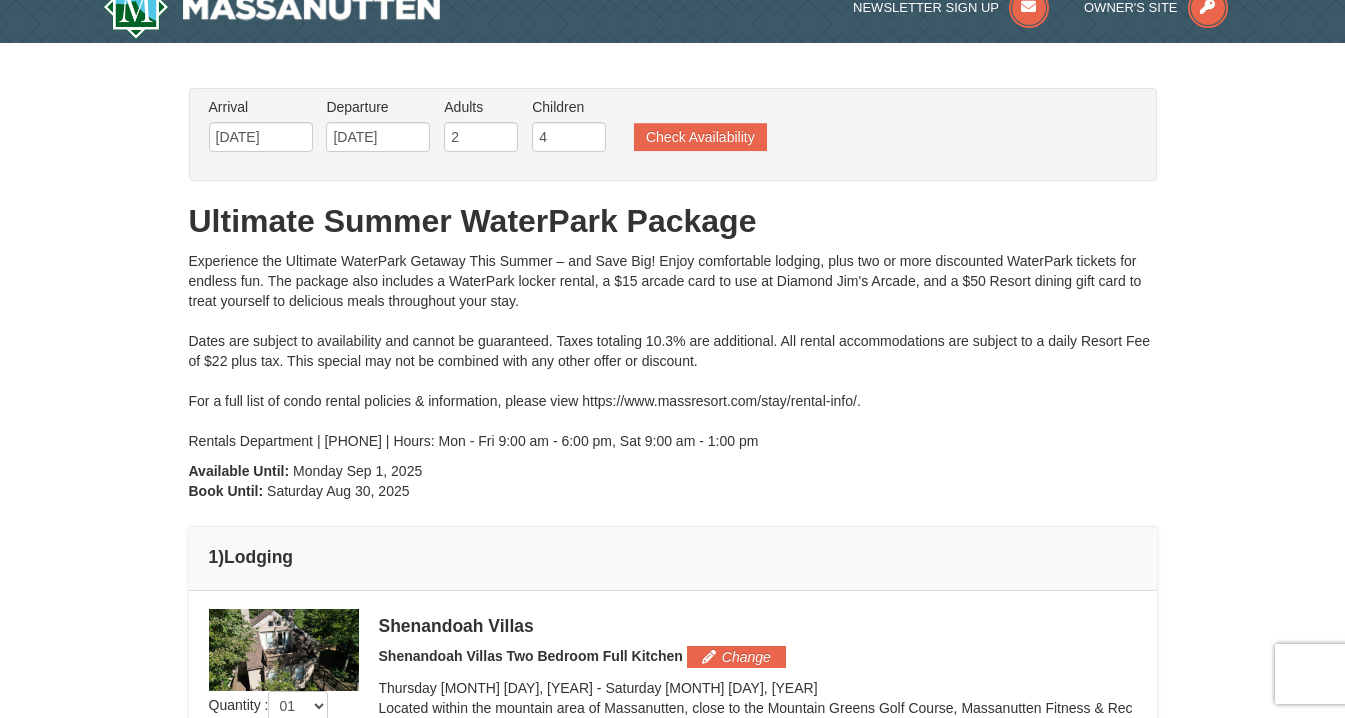 scroll, scrollTop: 0, scrollLeft: 0, axis: both 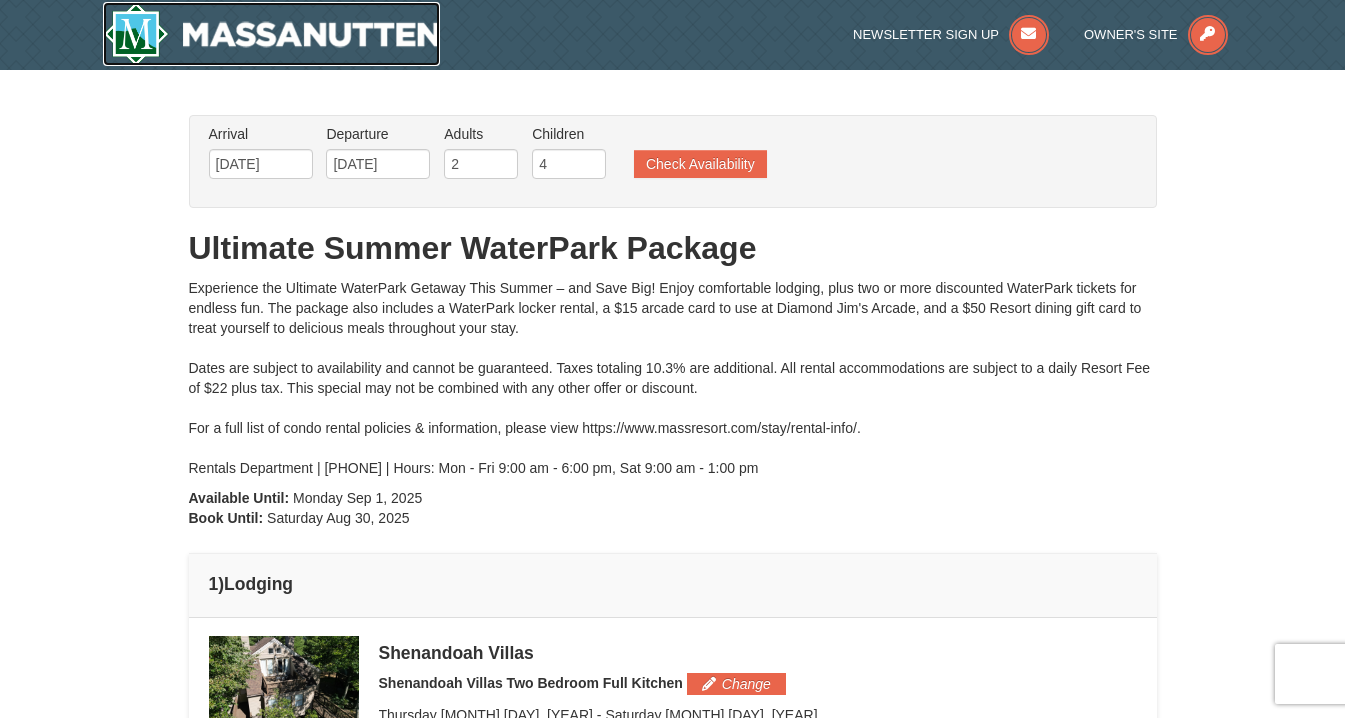 click at bounding box center (272, 34) 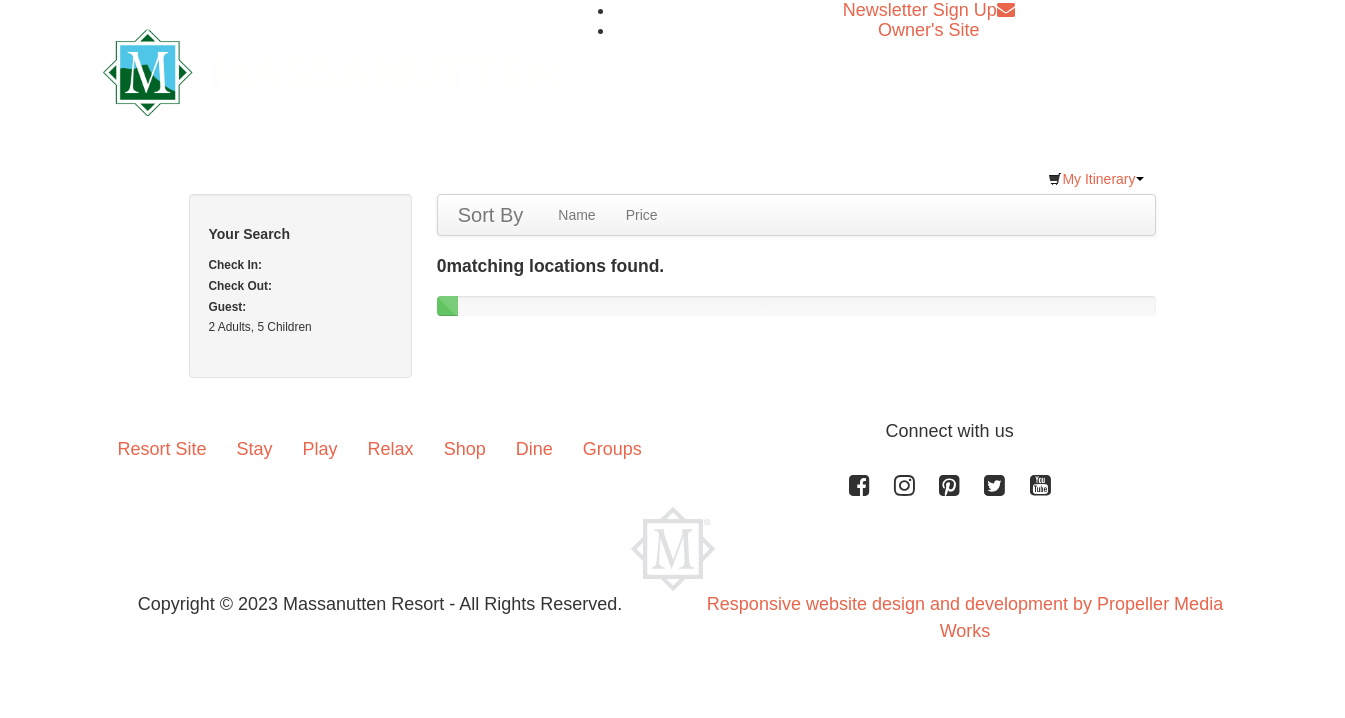 scroll, scrollTop: 0, scrollLeft: 0, axis: both 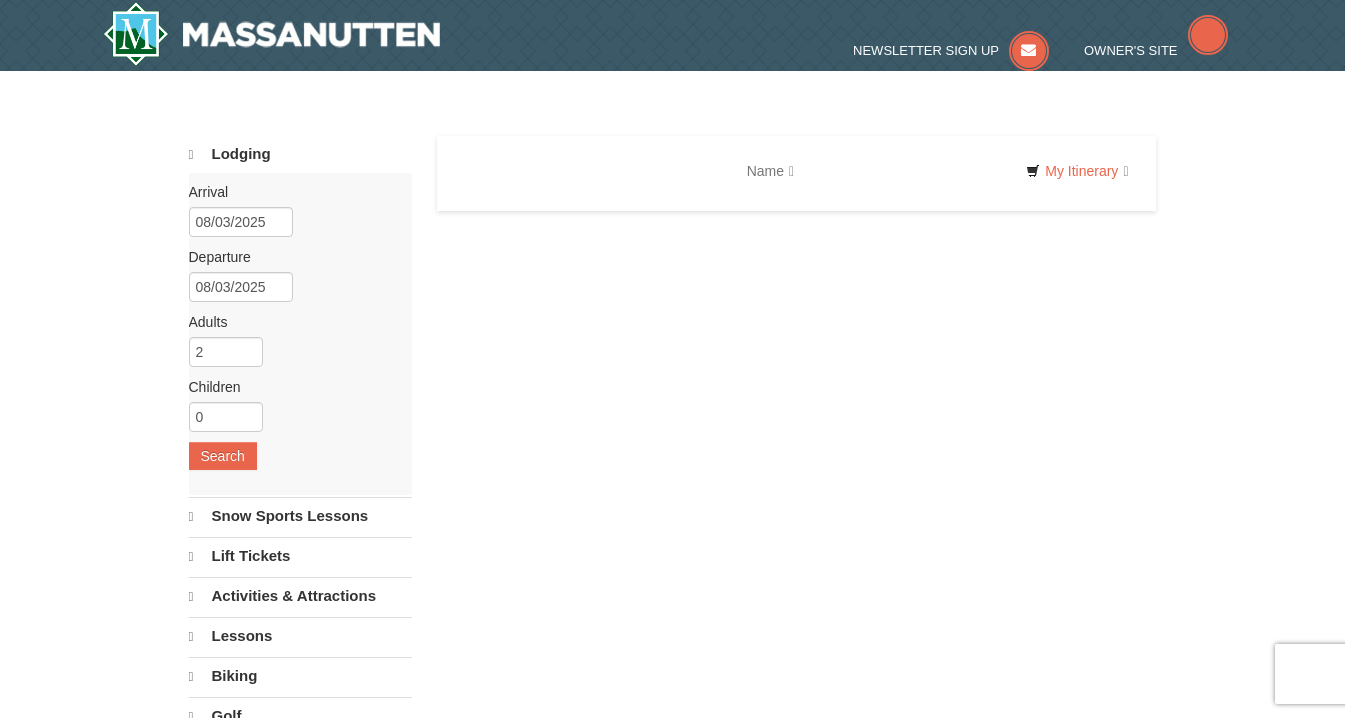 type 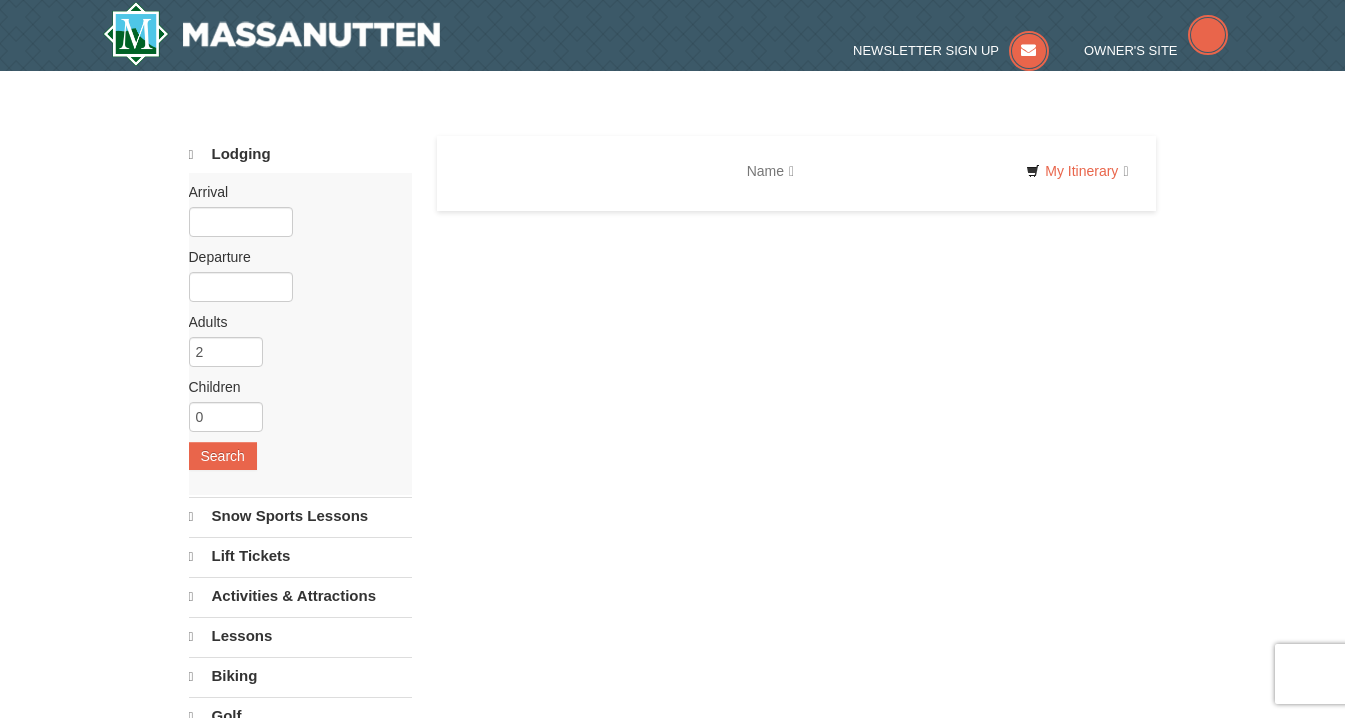 scroll, scrollTop: 0, scrollLeft: 0, axis: both 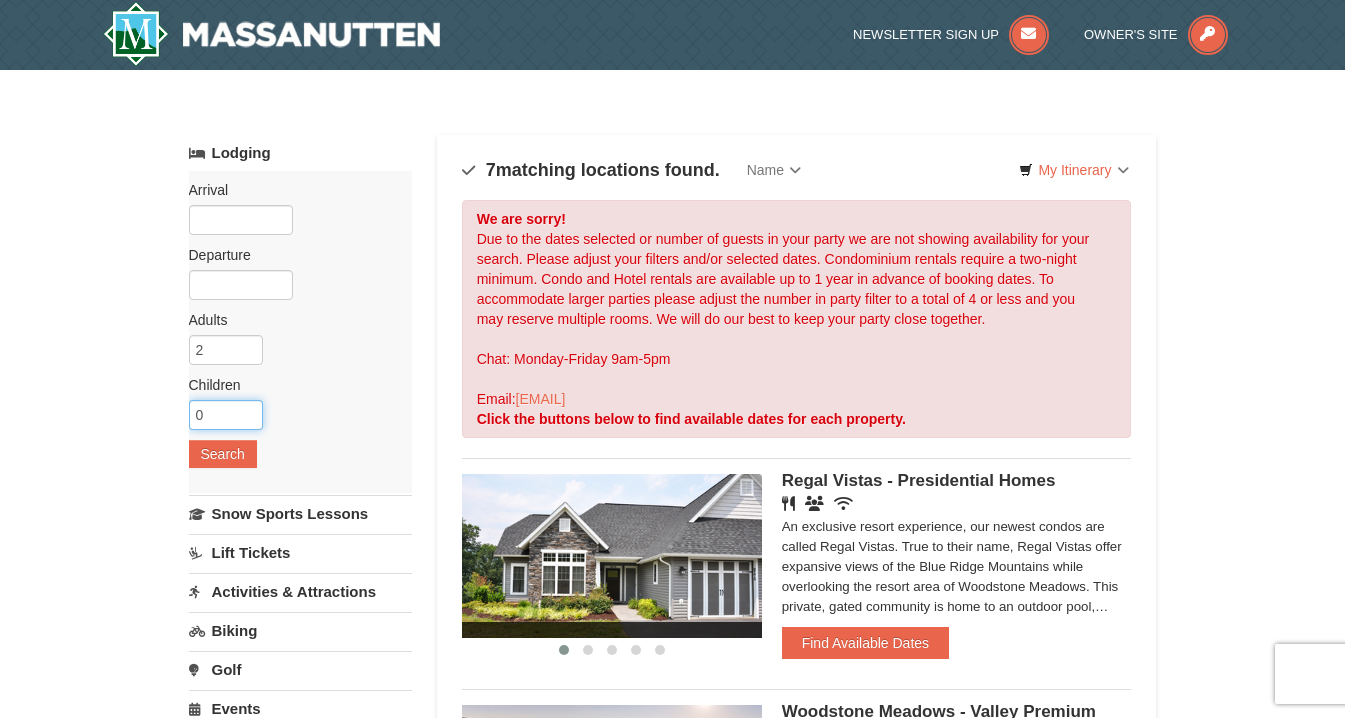 click on "0" at bounding box center [226, 415] 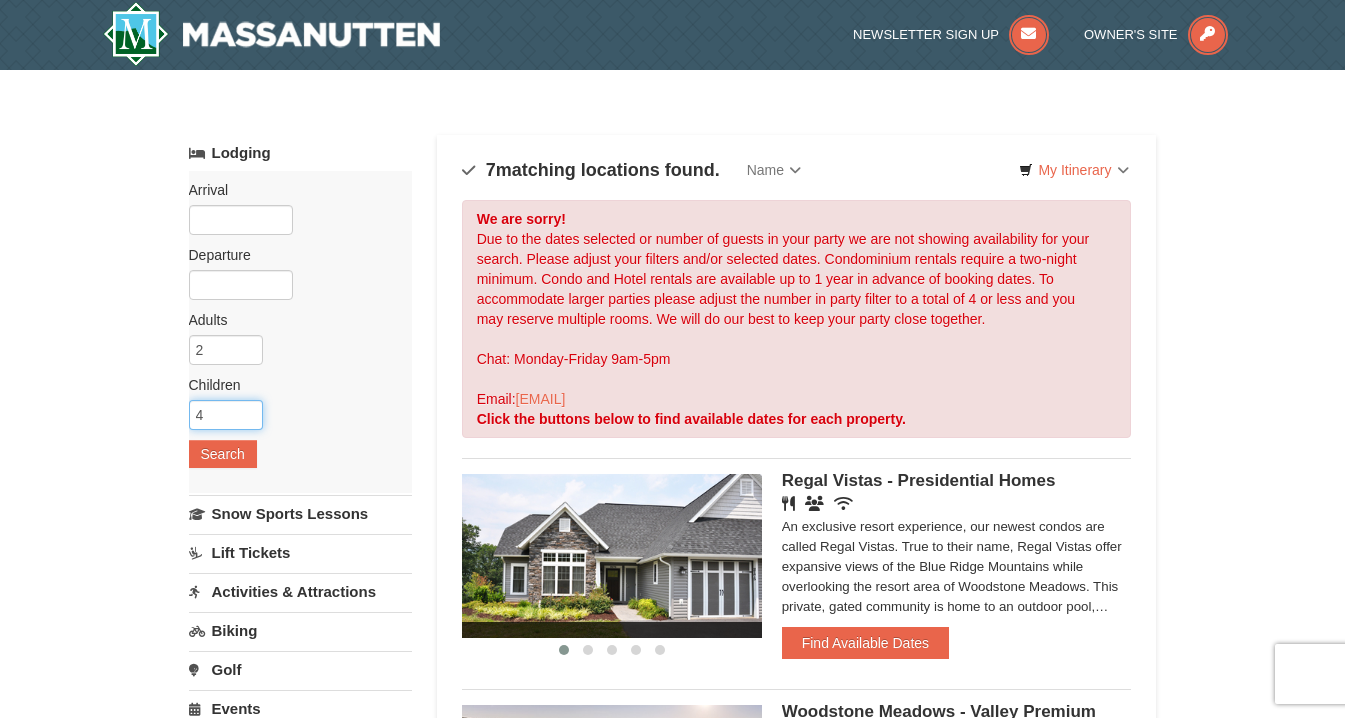 type on "4" 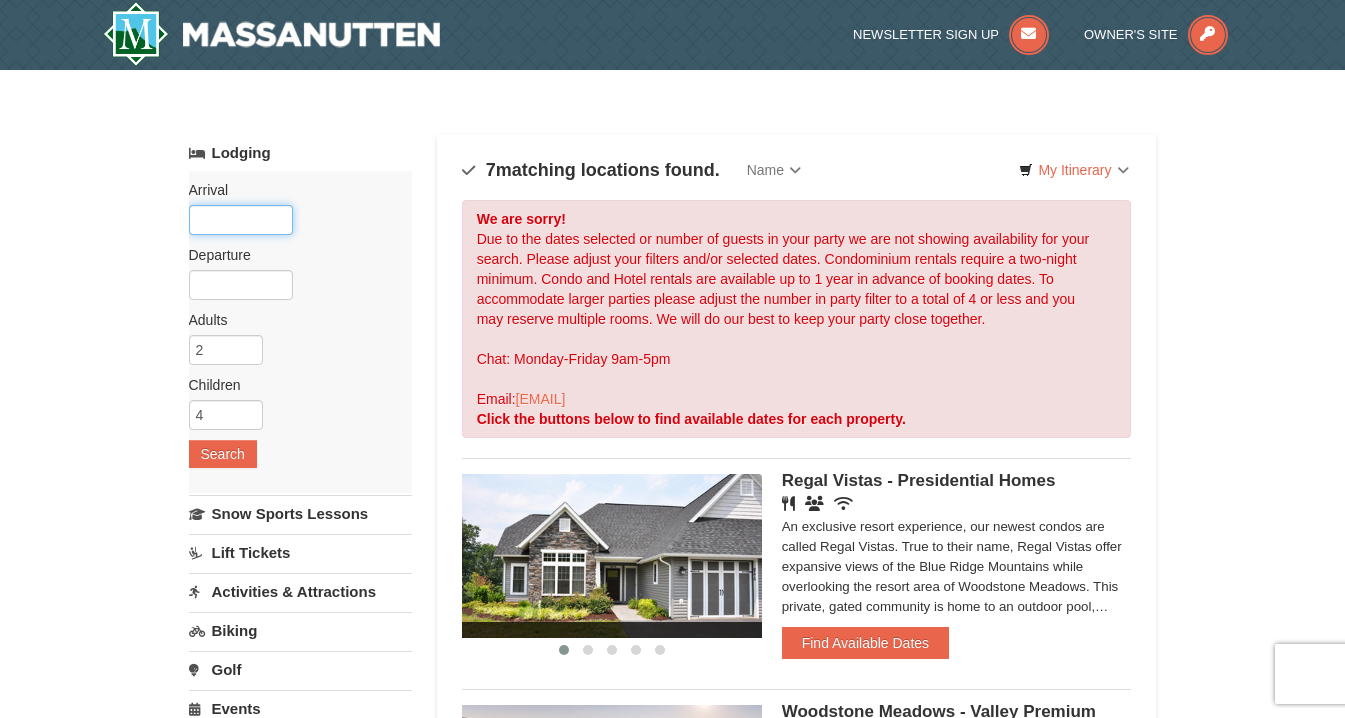 click at bounding box center [241, 220] 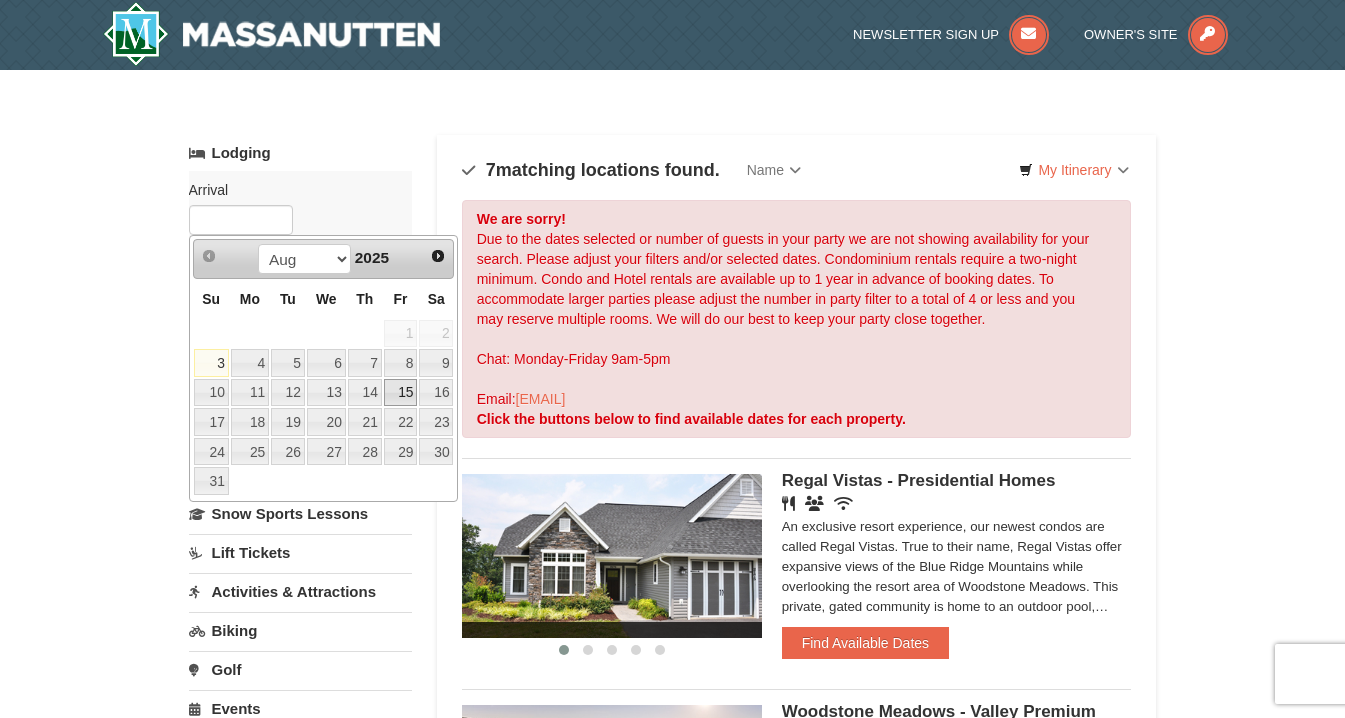 click on "15" at bounding box center [401, 393] 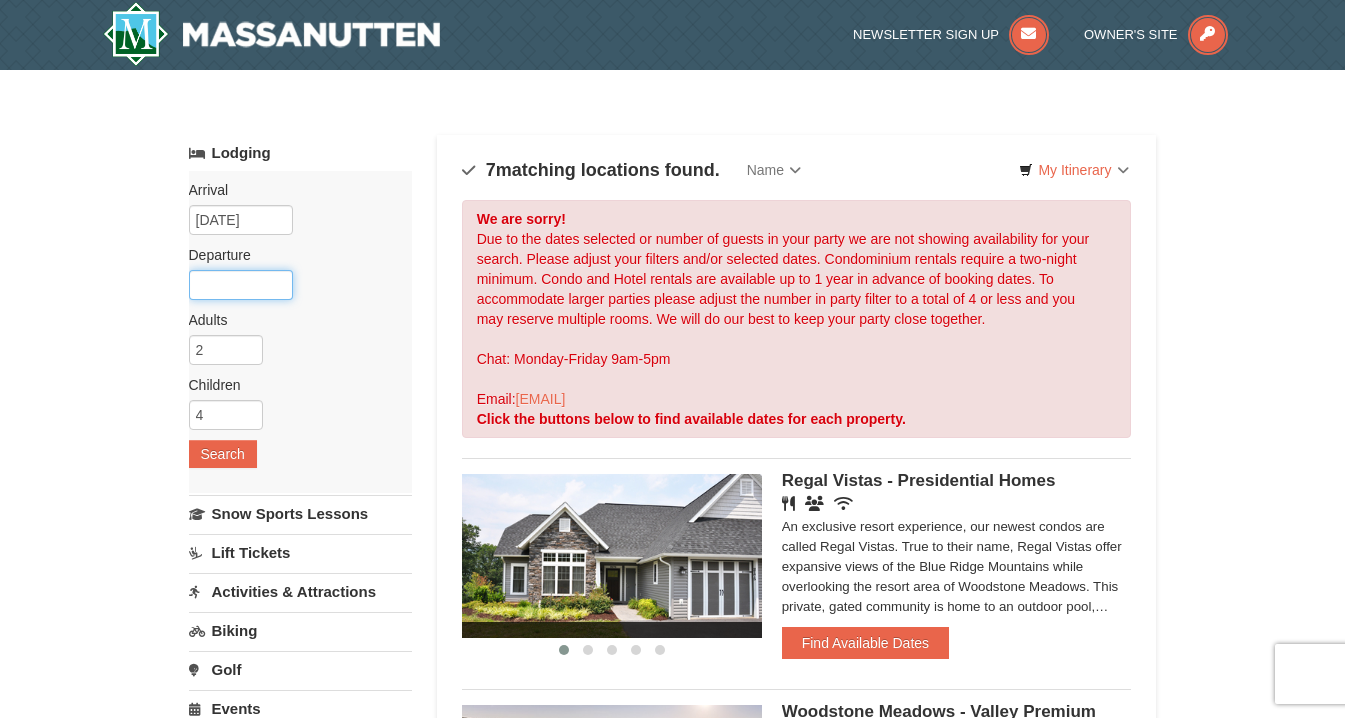 click at bounding box center [241, 285] 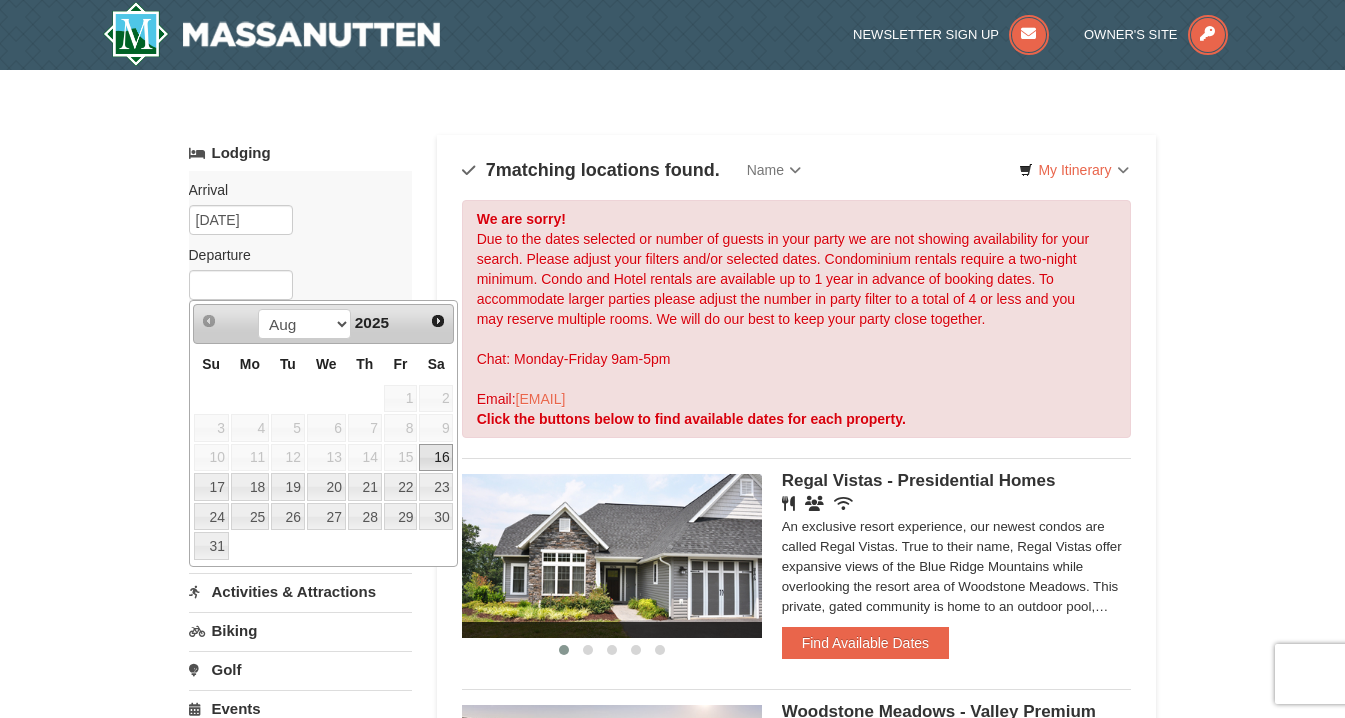click on "16" at bounding box center (436, 458) 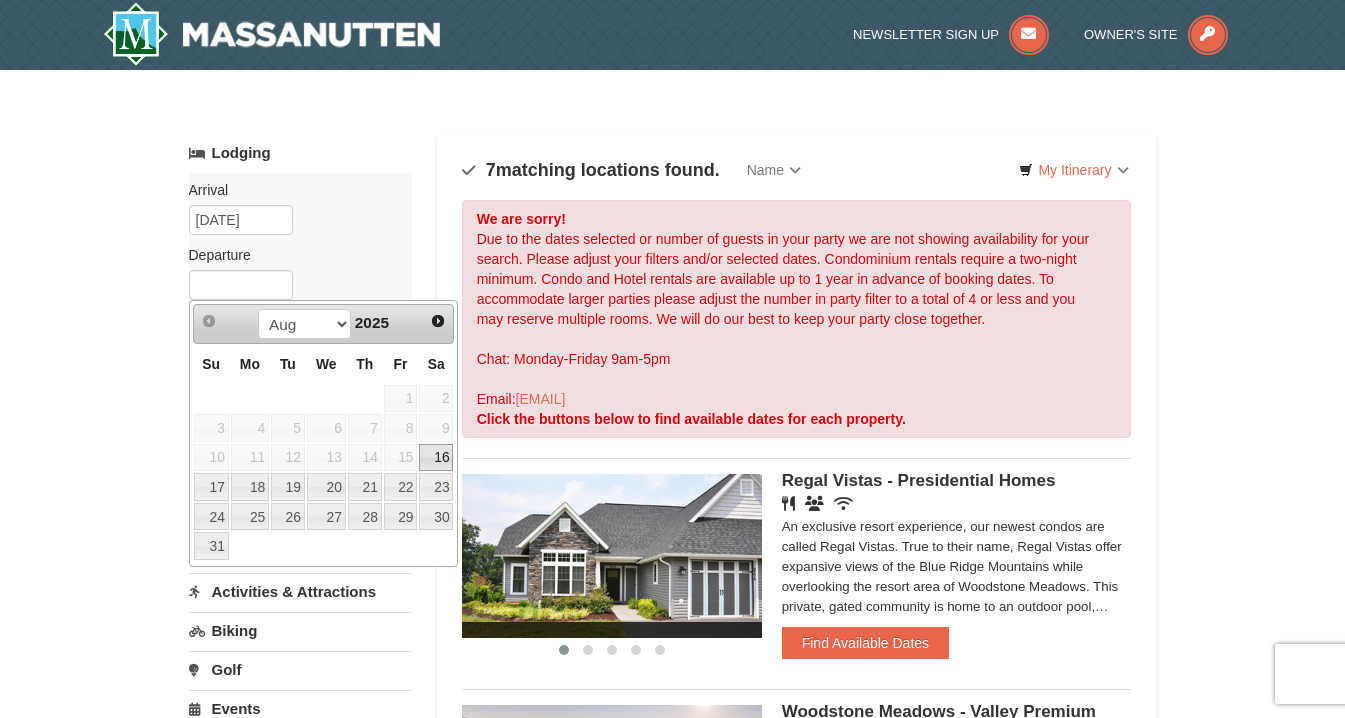 type on "[DATE]" 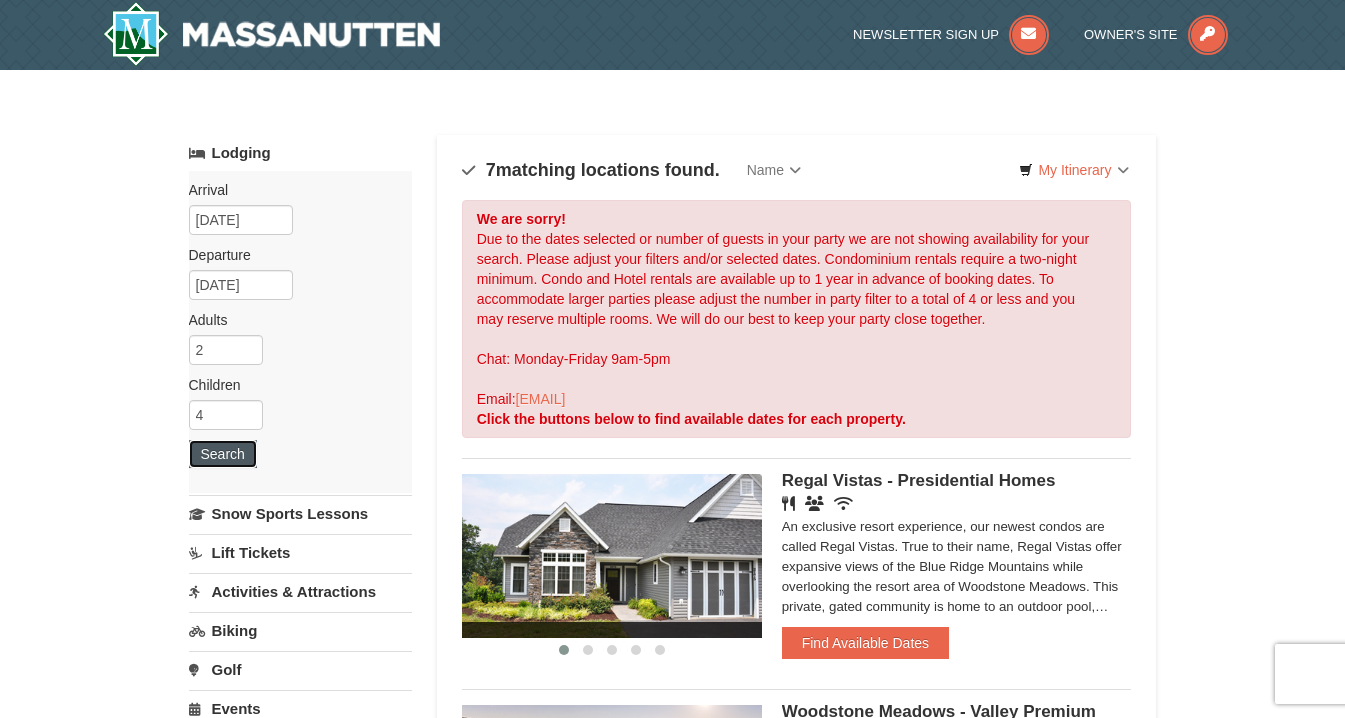 click on "Search" at bounding box center (223, 454) 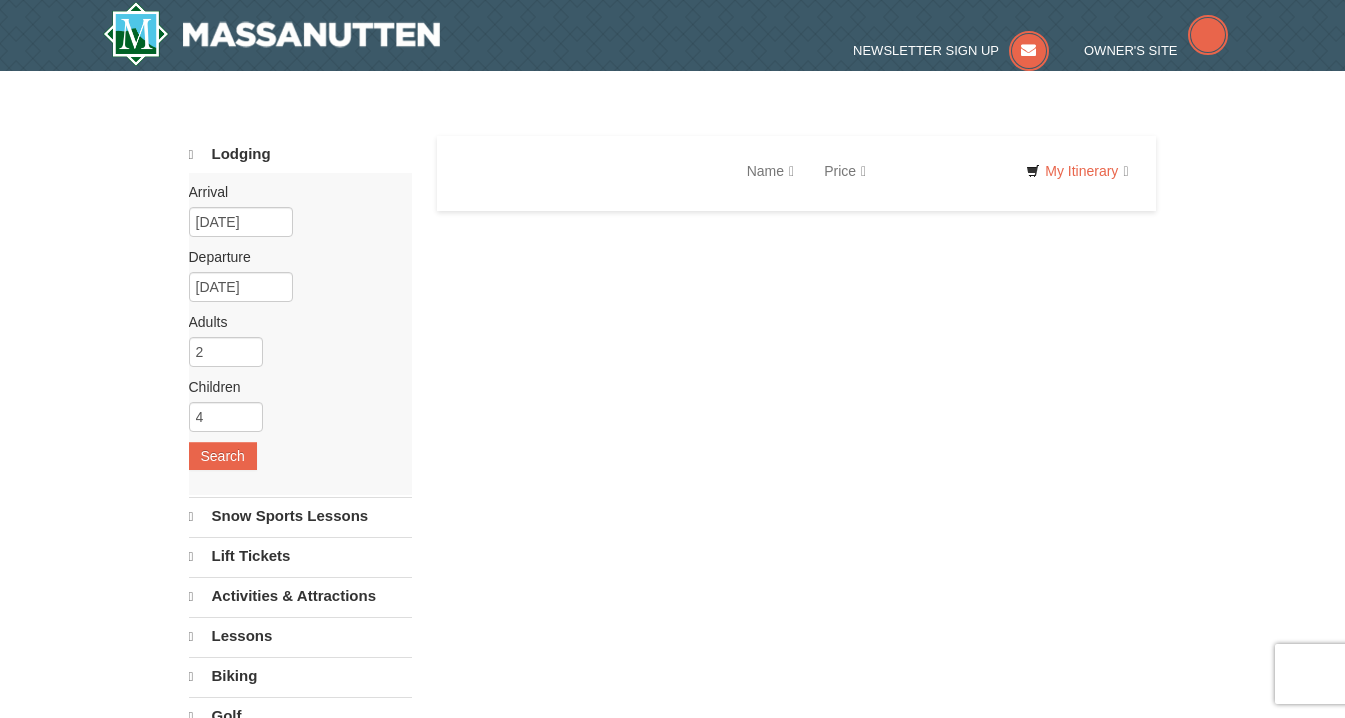scroll, scrollTop: 0, scrollLeft: 0, axis: both 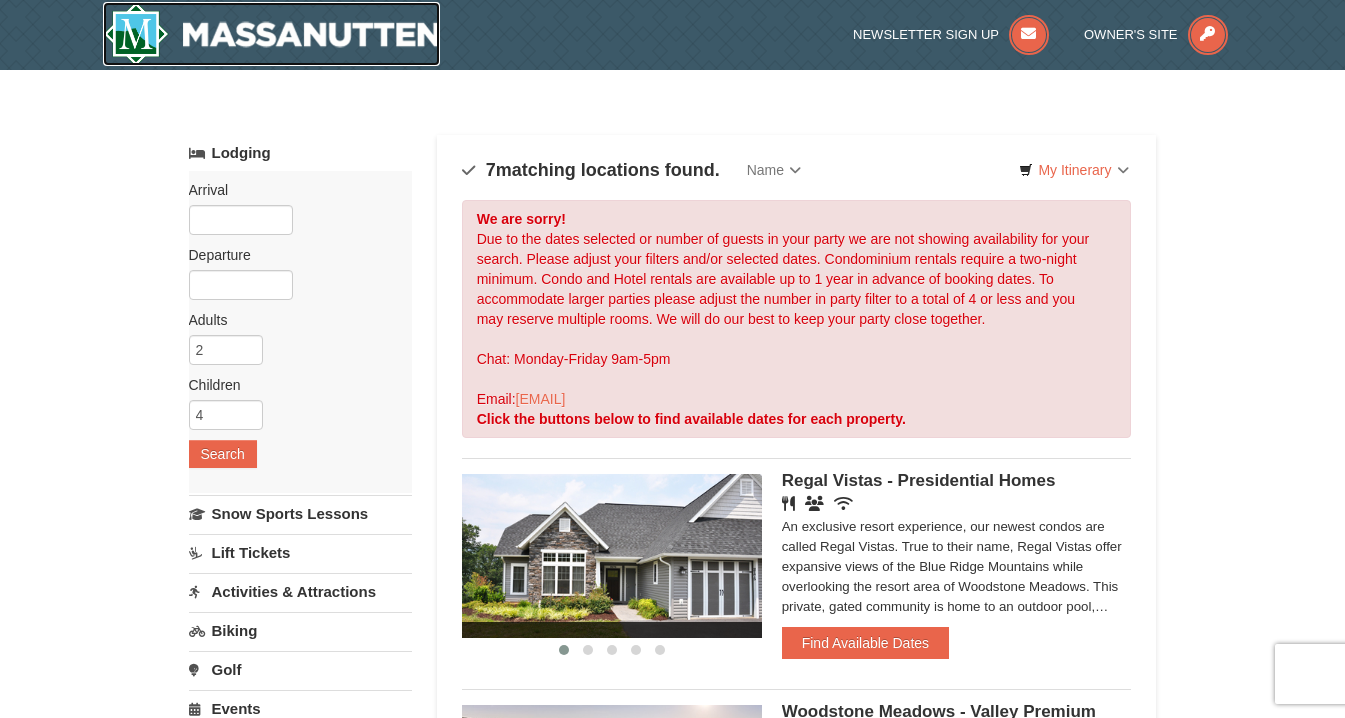 click at bounding box center [272, 34] 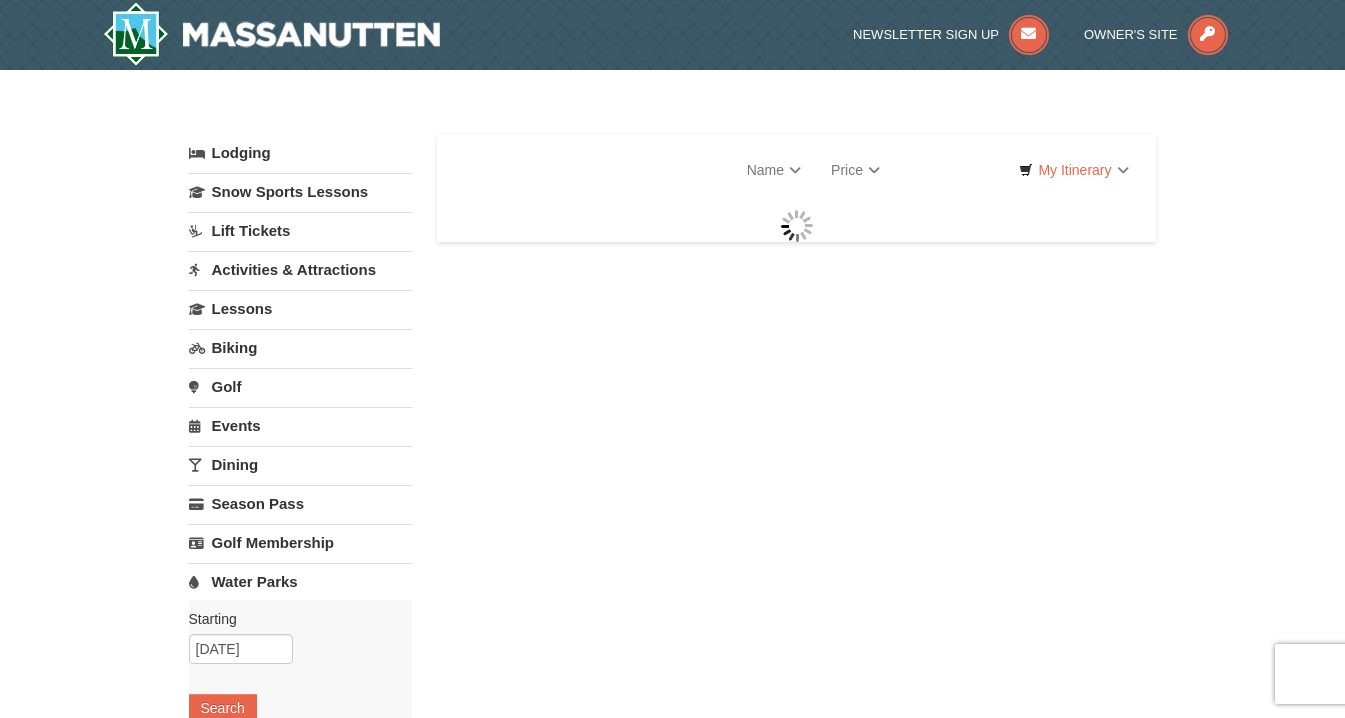 scroll, scrollTop: 0, scrollLeft: 0, axis: both 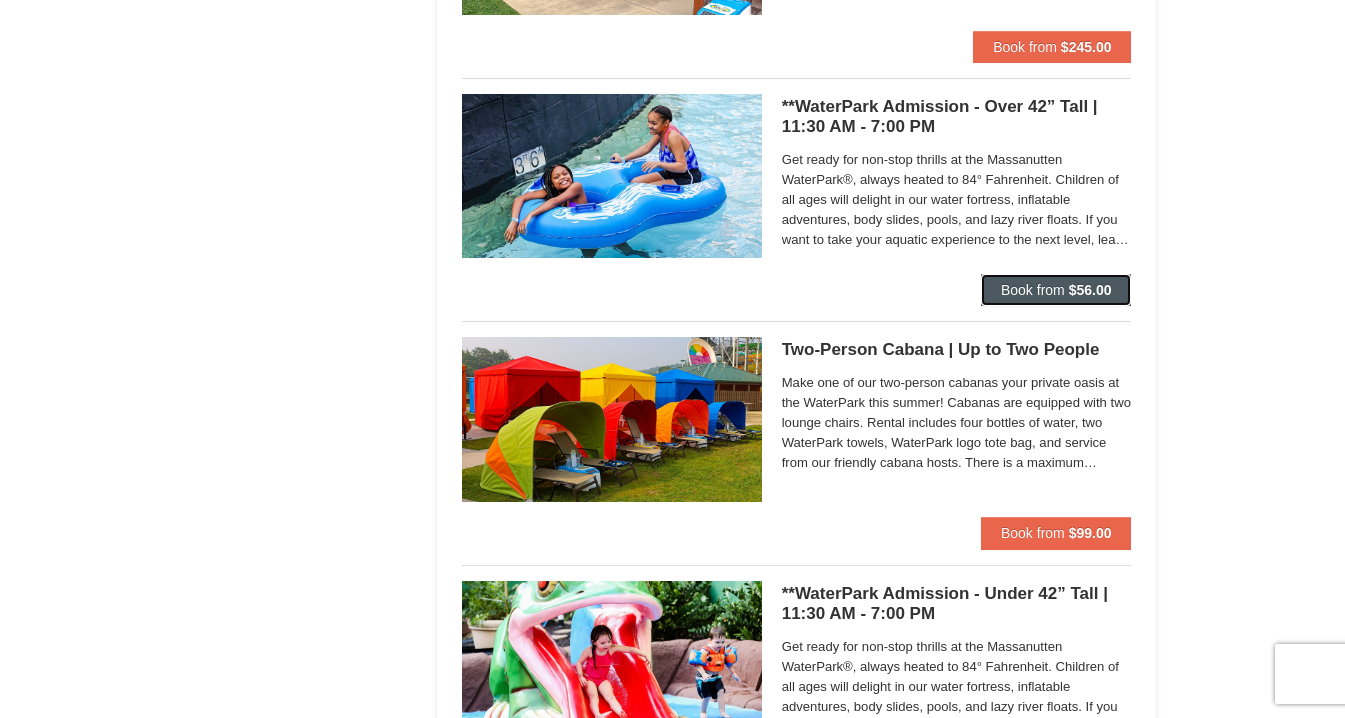 click on "Book from" at bounding box center [1033, 290] 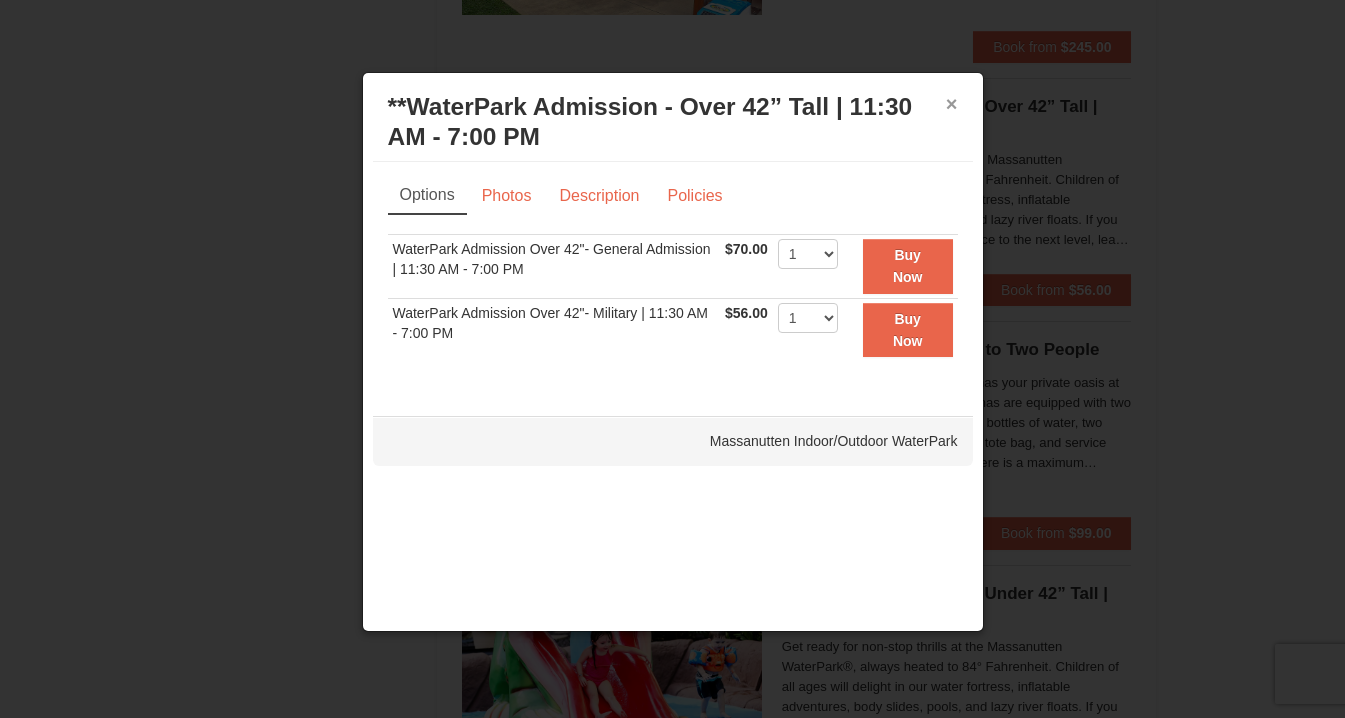 click on "×" at bounding box center (952, 104) 